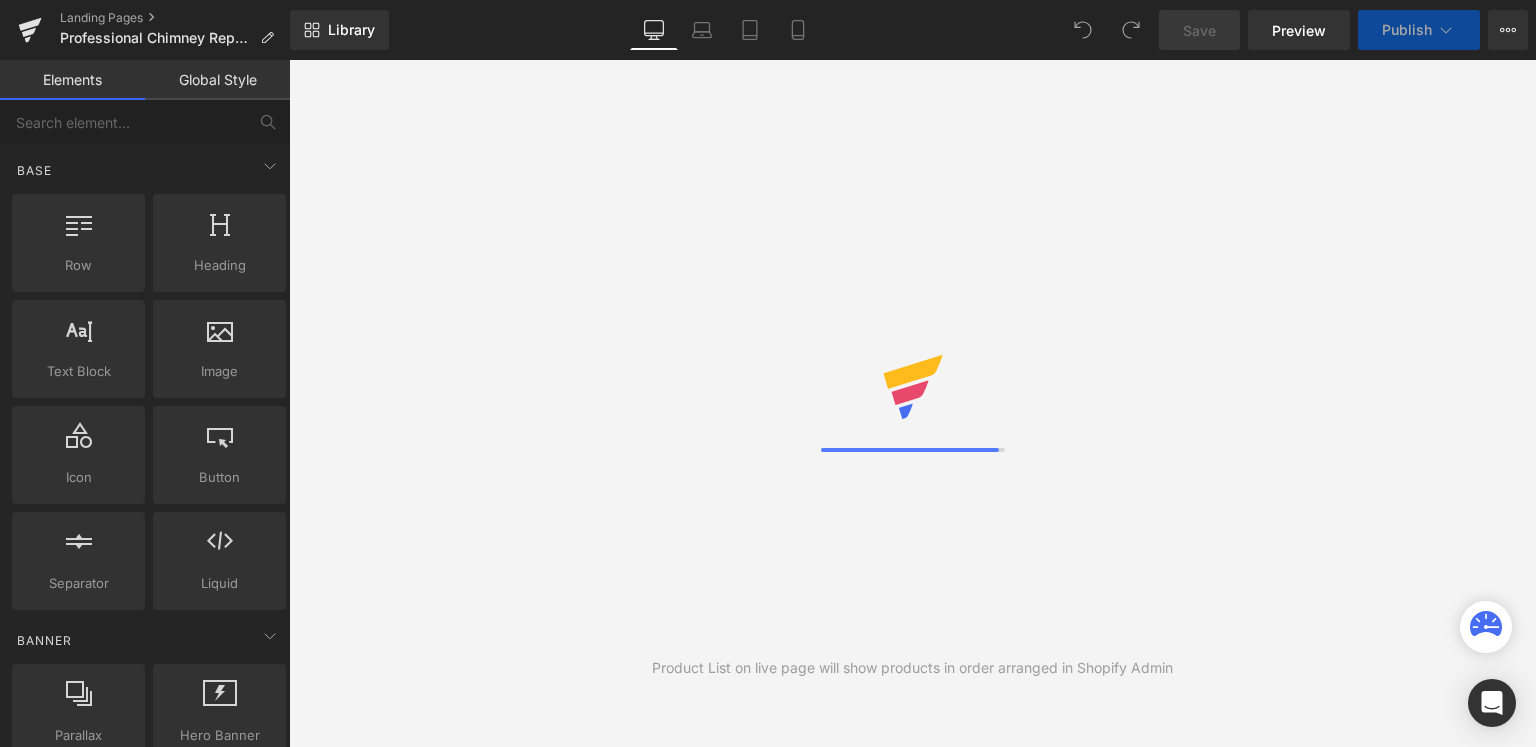 scroll, scrollTop: 0, scrollLeft: 0, axis: both 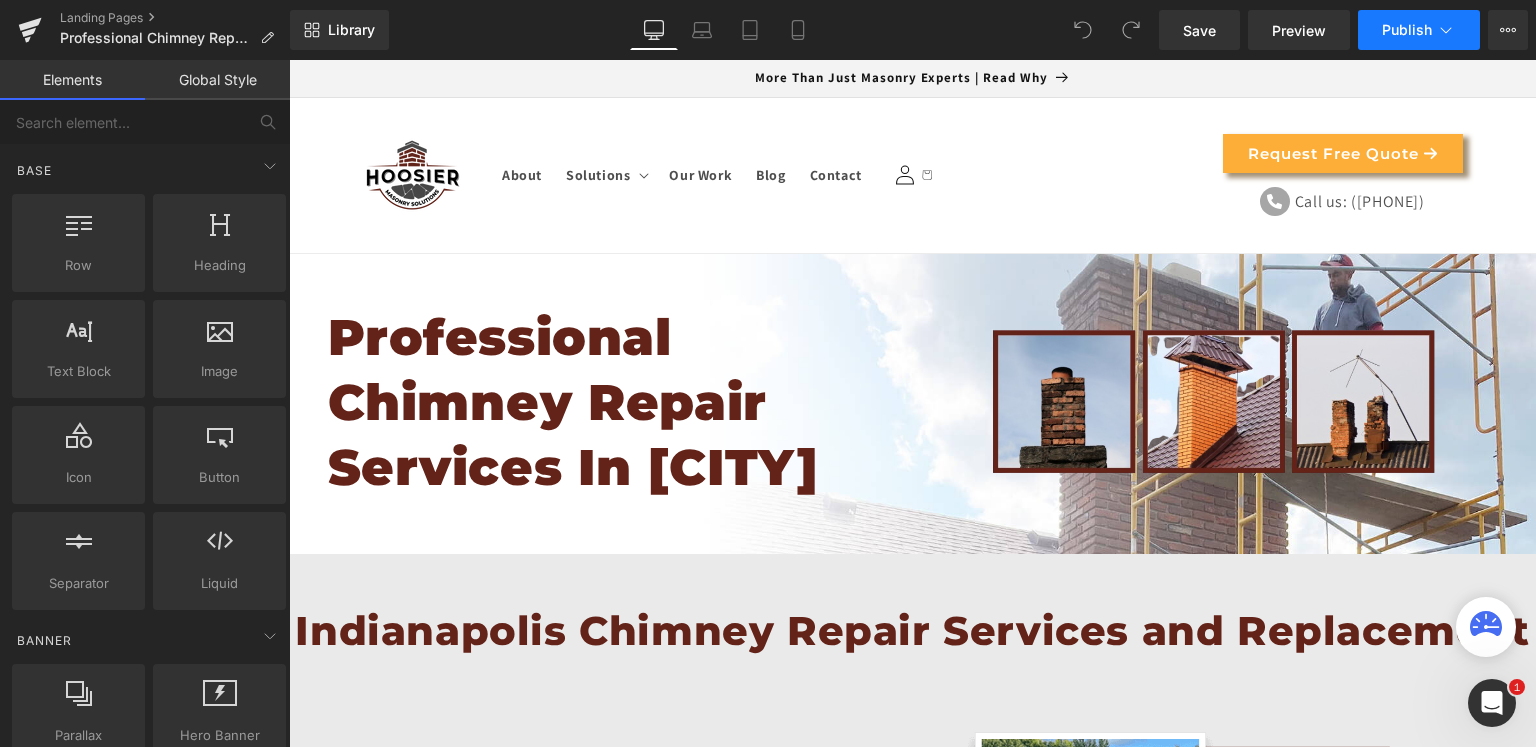 click 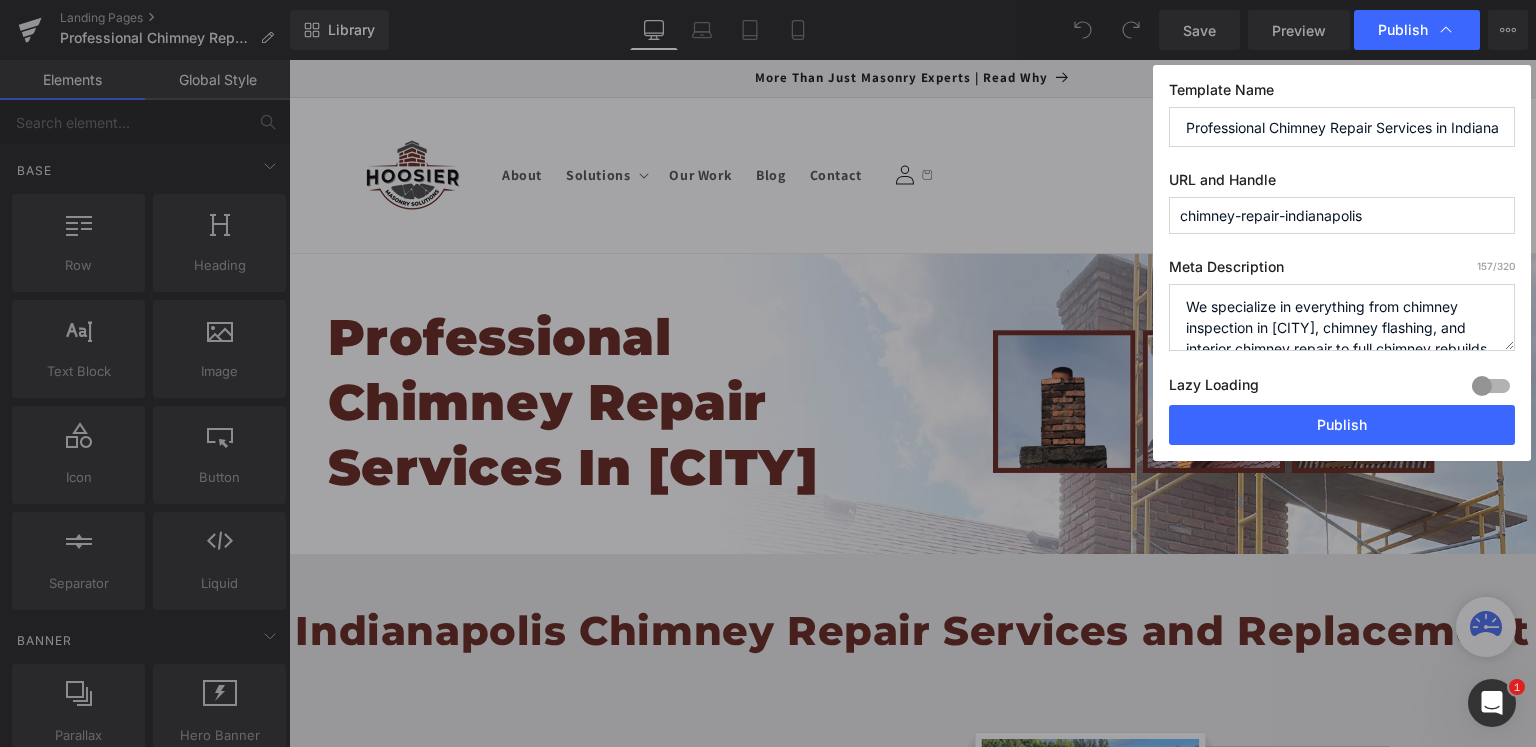 click on "Professional Chimney Repair Services in Indianapolis" at bounding box center (1342, 127) 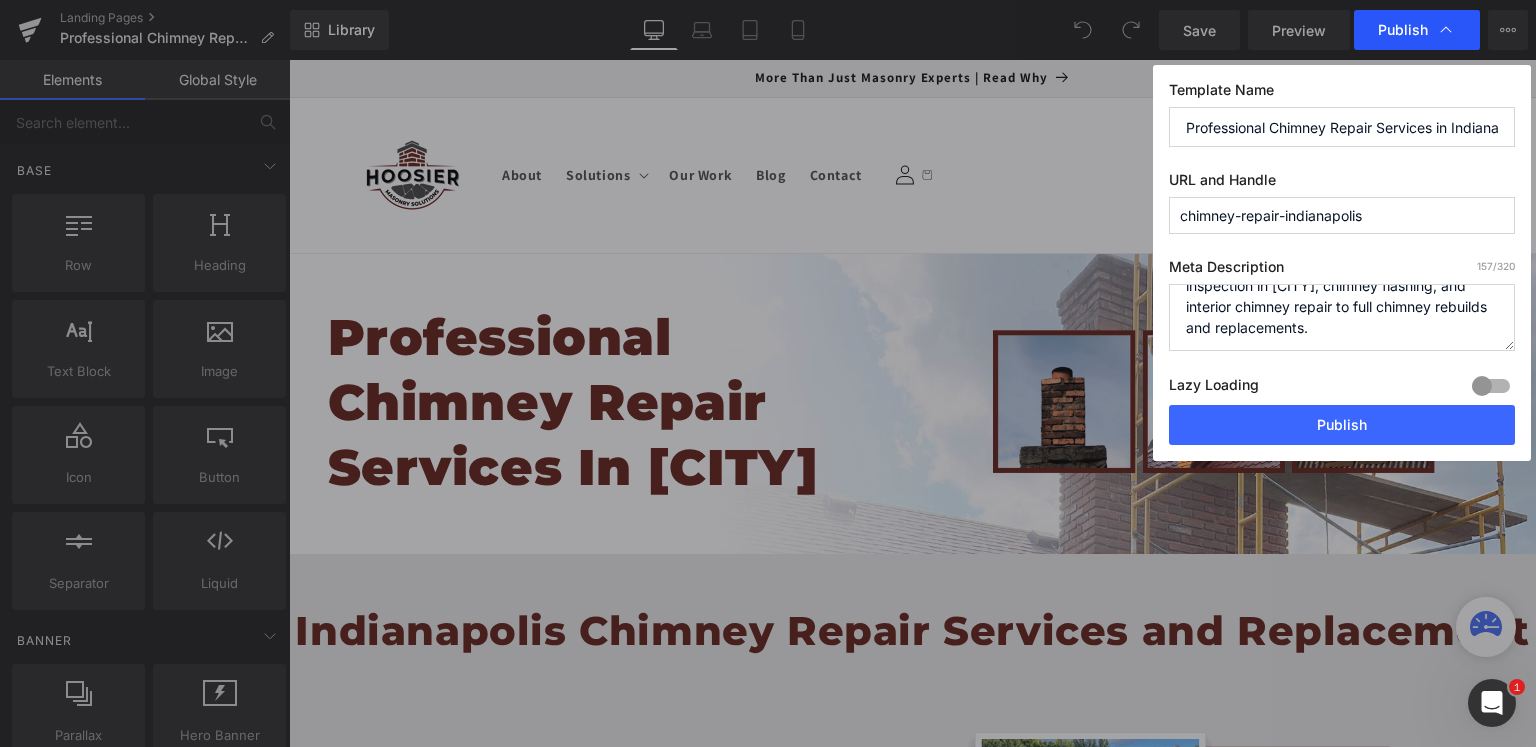 click 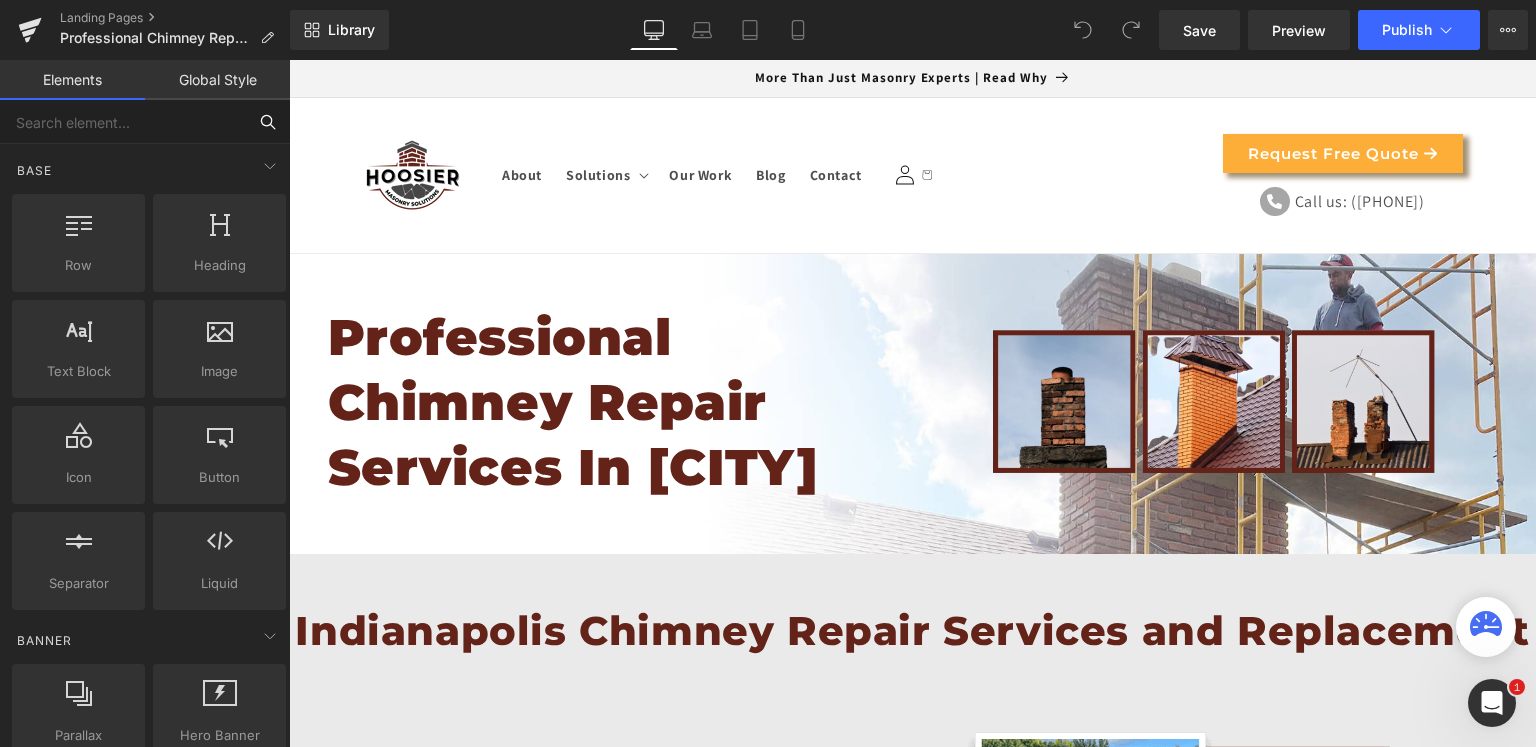 click at bounding box center (123, 122) 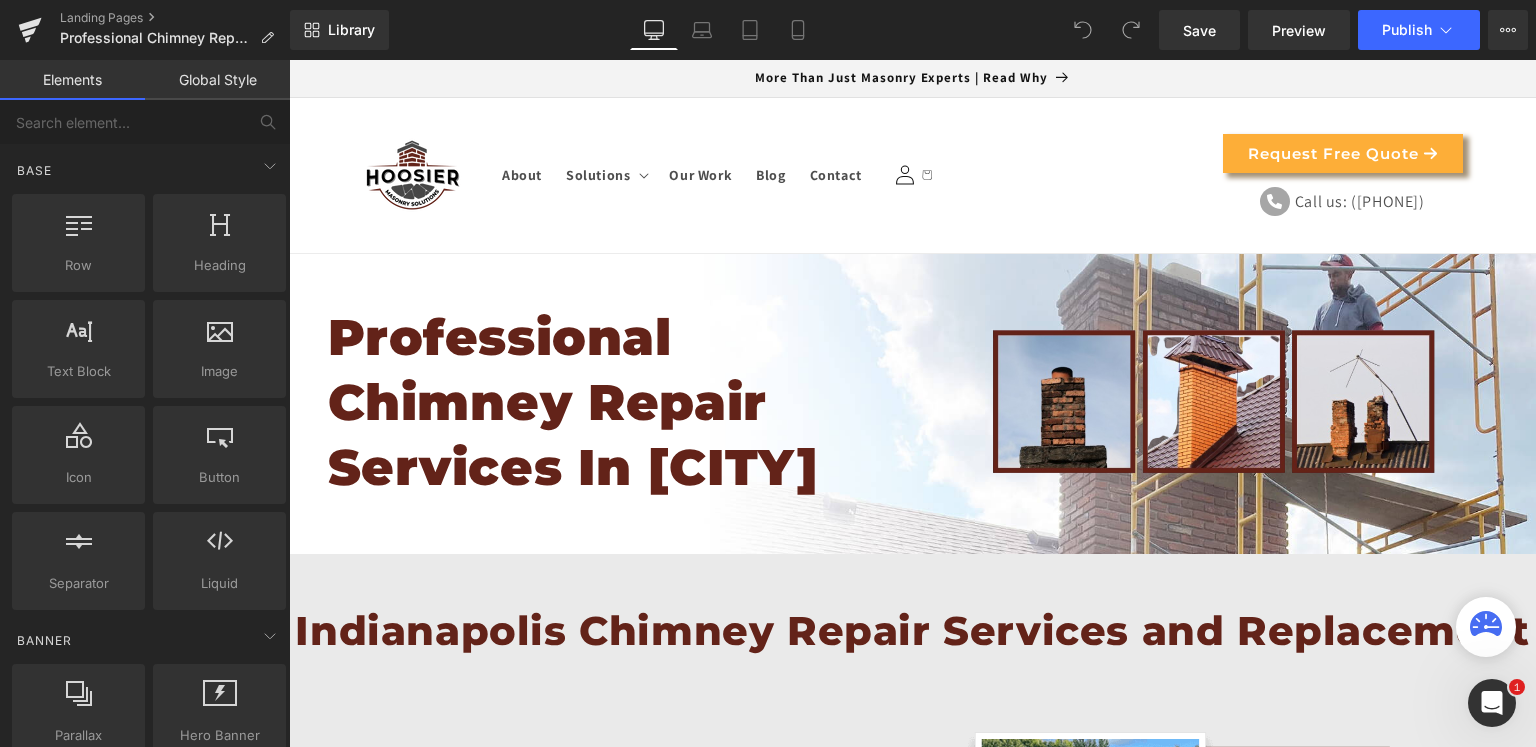 click on "Global Style" at bounding box center [217, 80] 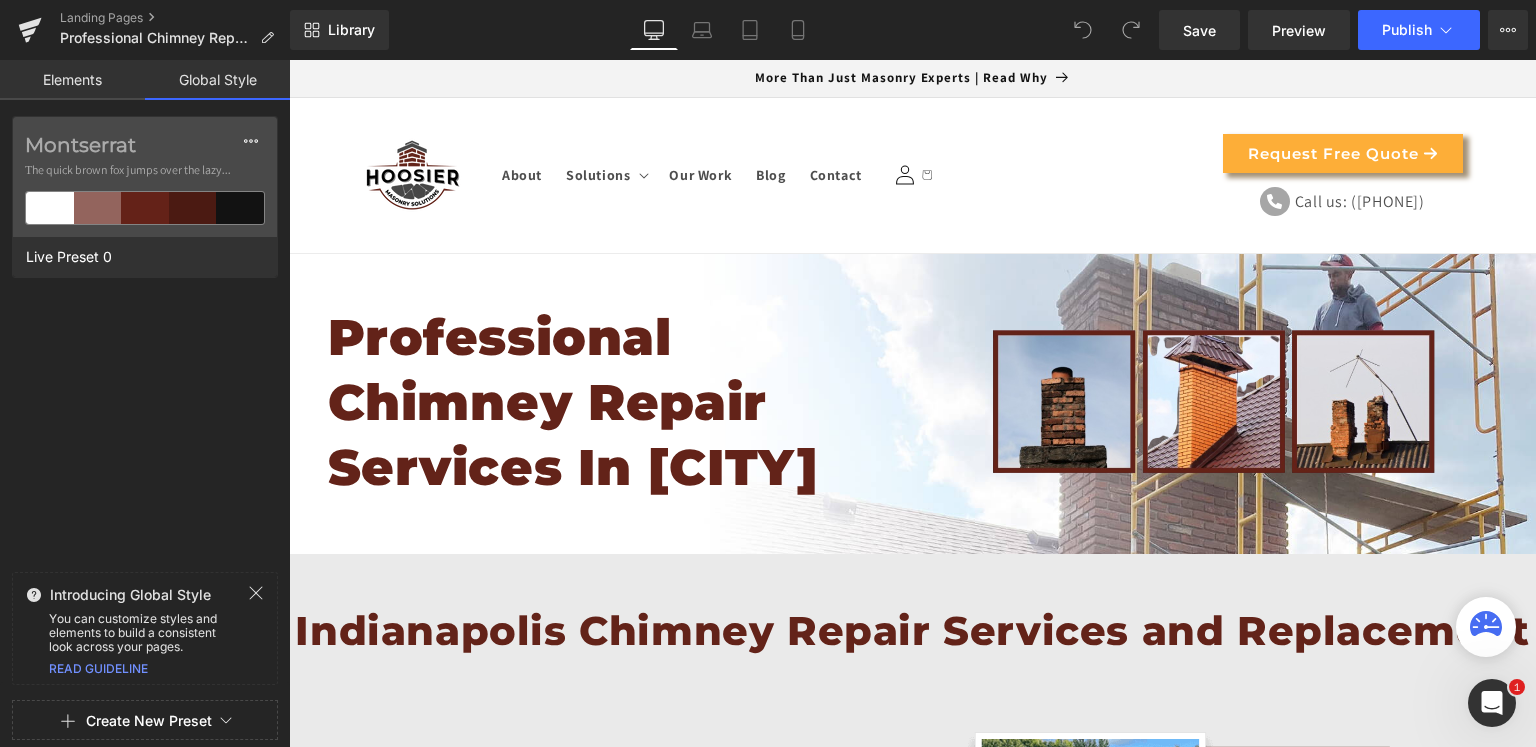 click on "Elements" at bounding box center (72, 80) 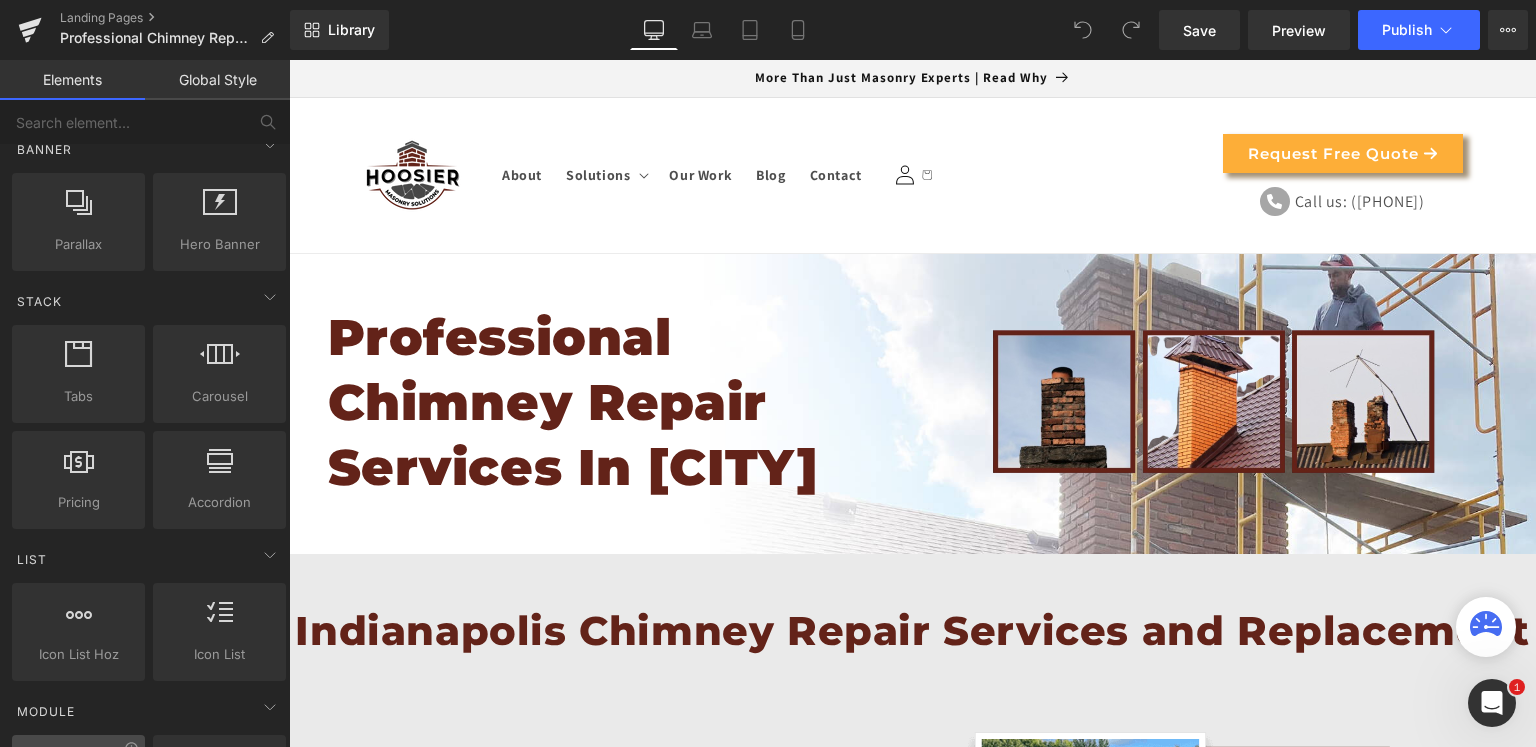 scroll, scrollTop: 0, scrollLeft: 0, axis: both 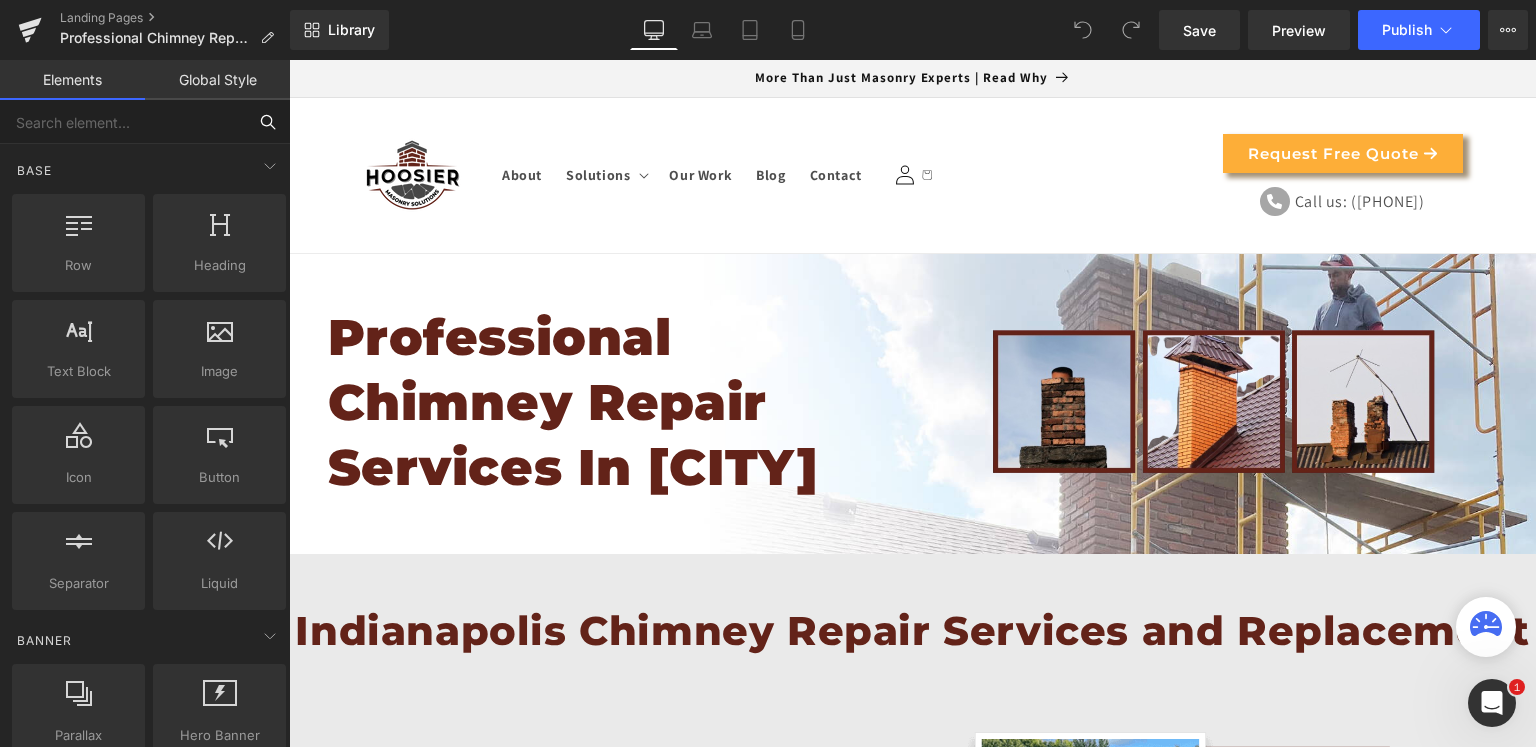 click at bounding box center [123, 122] 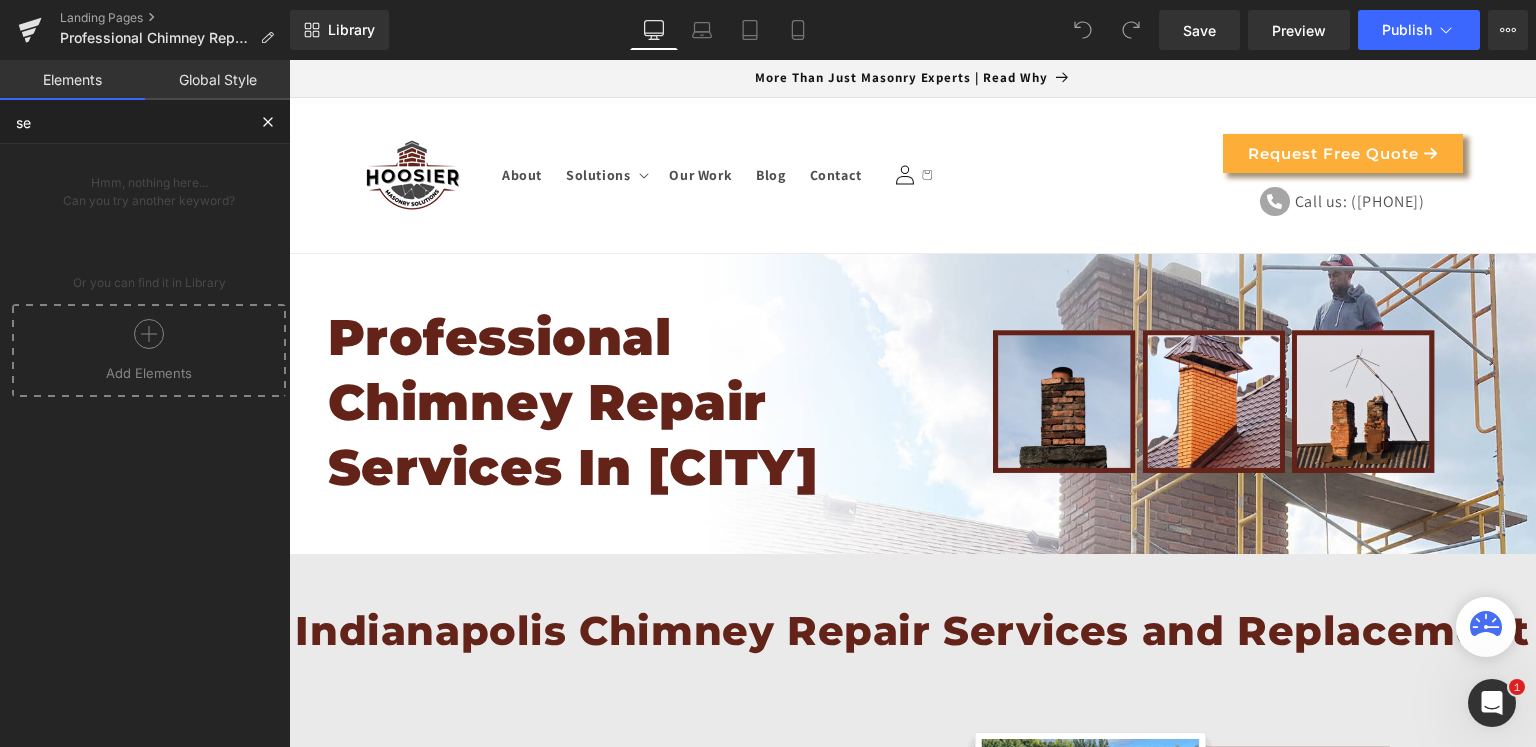 type on "s" 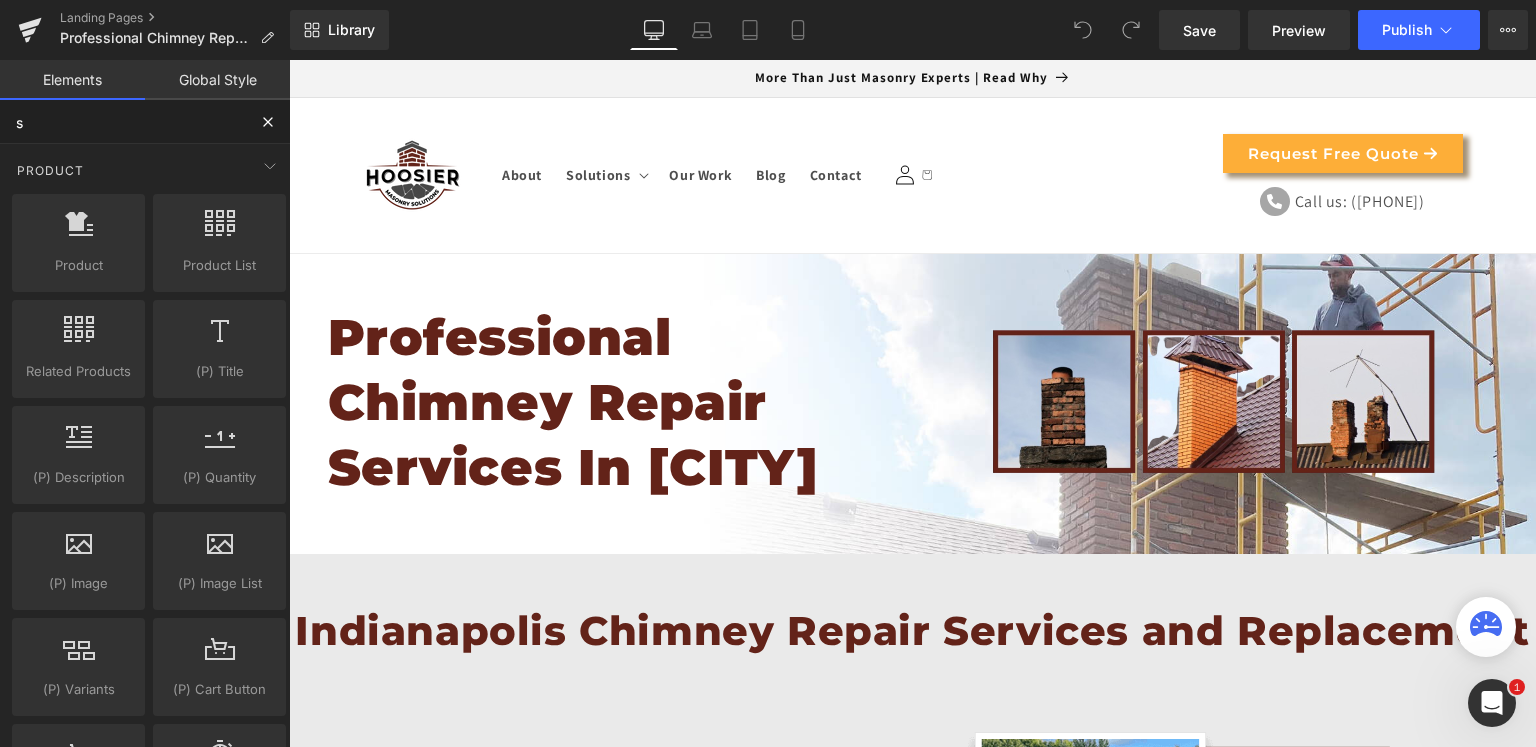 type 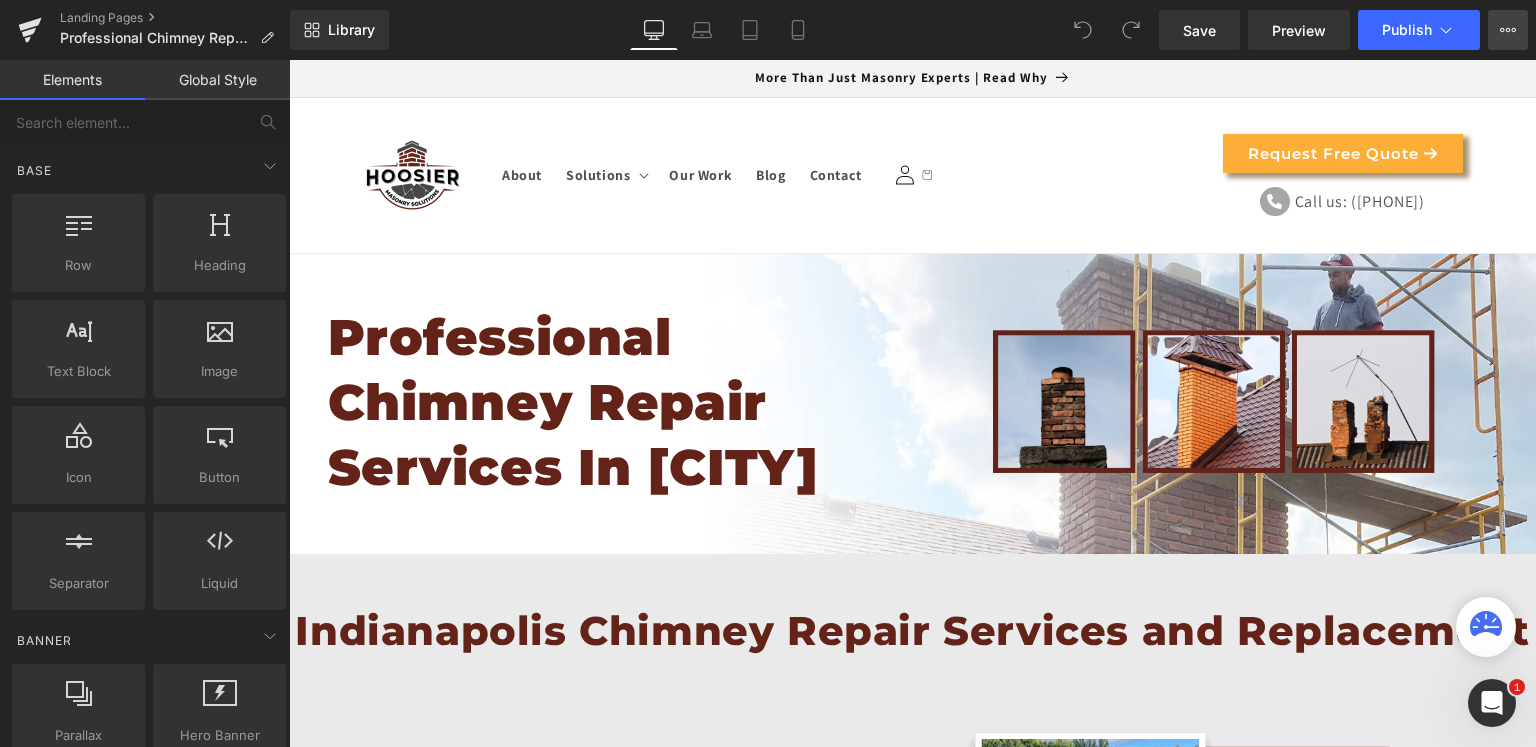 click on "View Live Page View with current Template Save Template to Library Schedule Publish  Optimize  Publish Settings Shortcuts" at bounding box center (1508, 30) 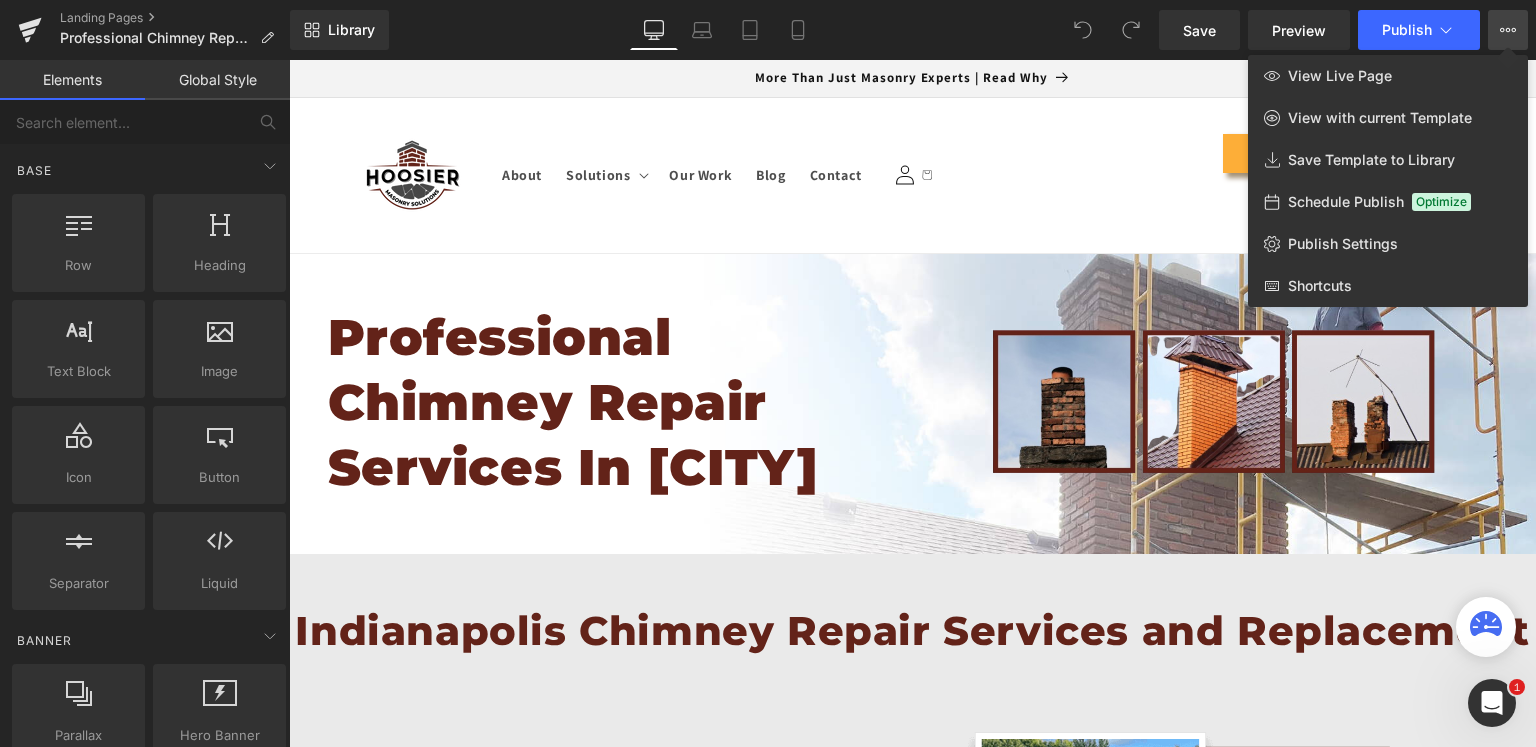 click on "Library Desktop Desktop Laptop Tablet Mobile Save Preview Publish Scheduled View Live Page View with current Template Save Template to Library Schedule Publish  Optimize  Publish Settings Shortcuts  Your page can’t be published   You've reached the maximum number of published pages on your plan  (0/0).  You need to upgrade your plan or unpublish all your pages to get 1 publish slot.   Unpublish pages   Upgrade plan" at bounding box center (913, 30) 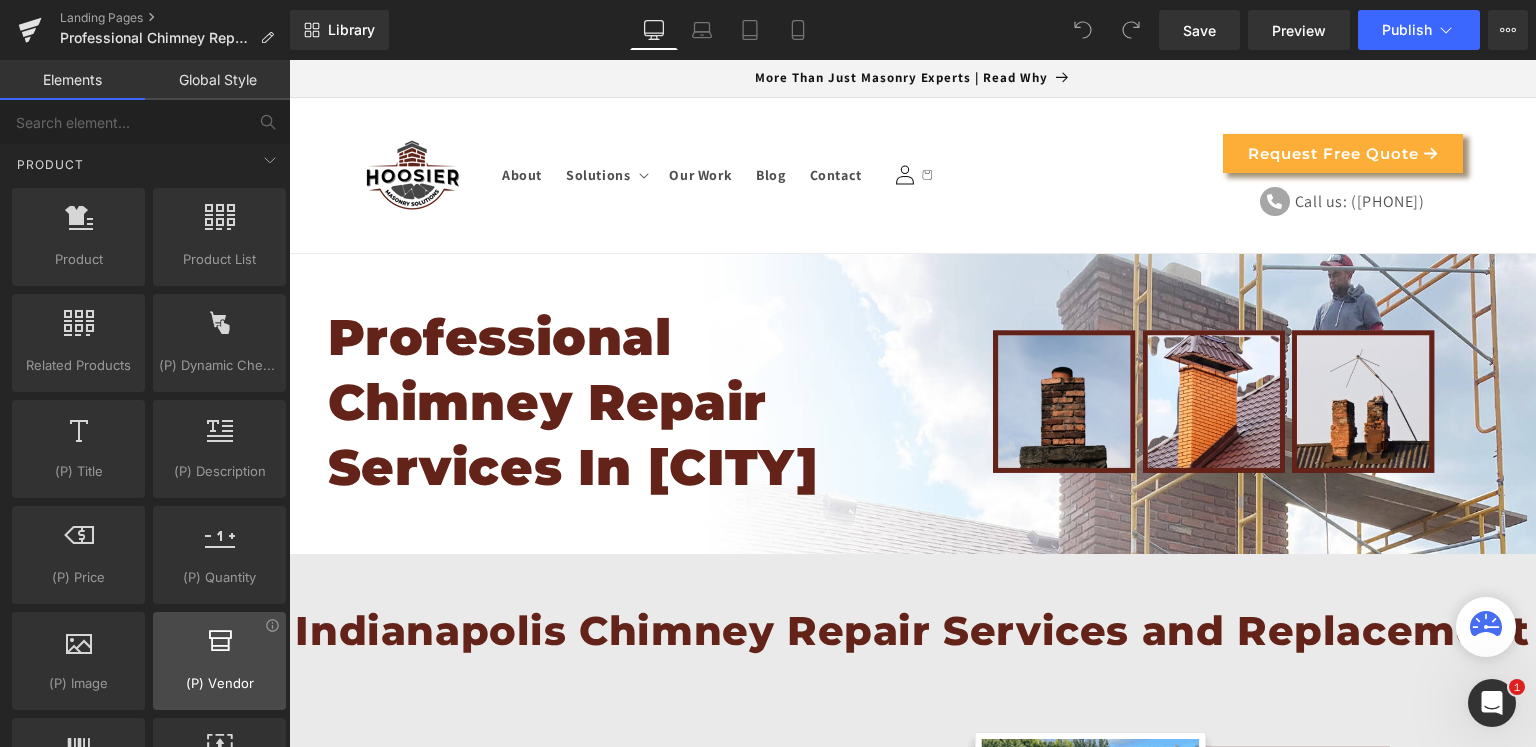 scroll, scrollTop: 1800, scrollLeft: 0, axis: vertical 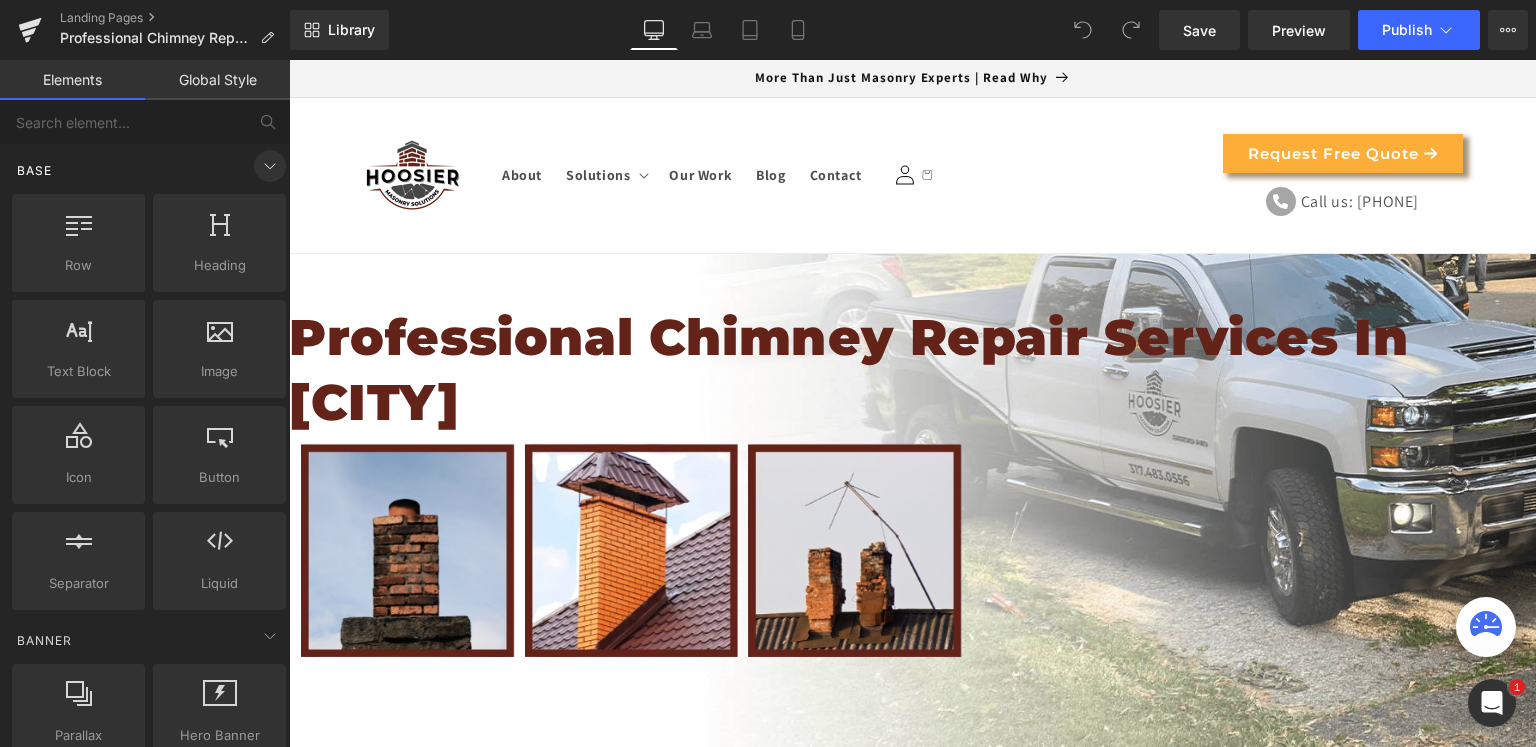 click 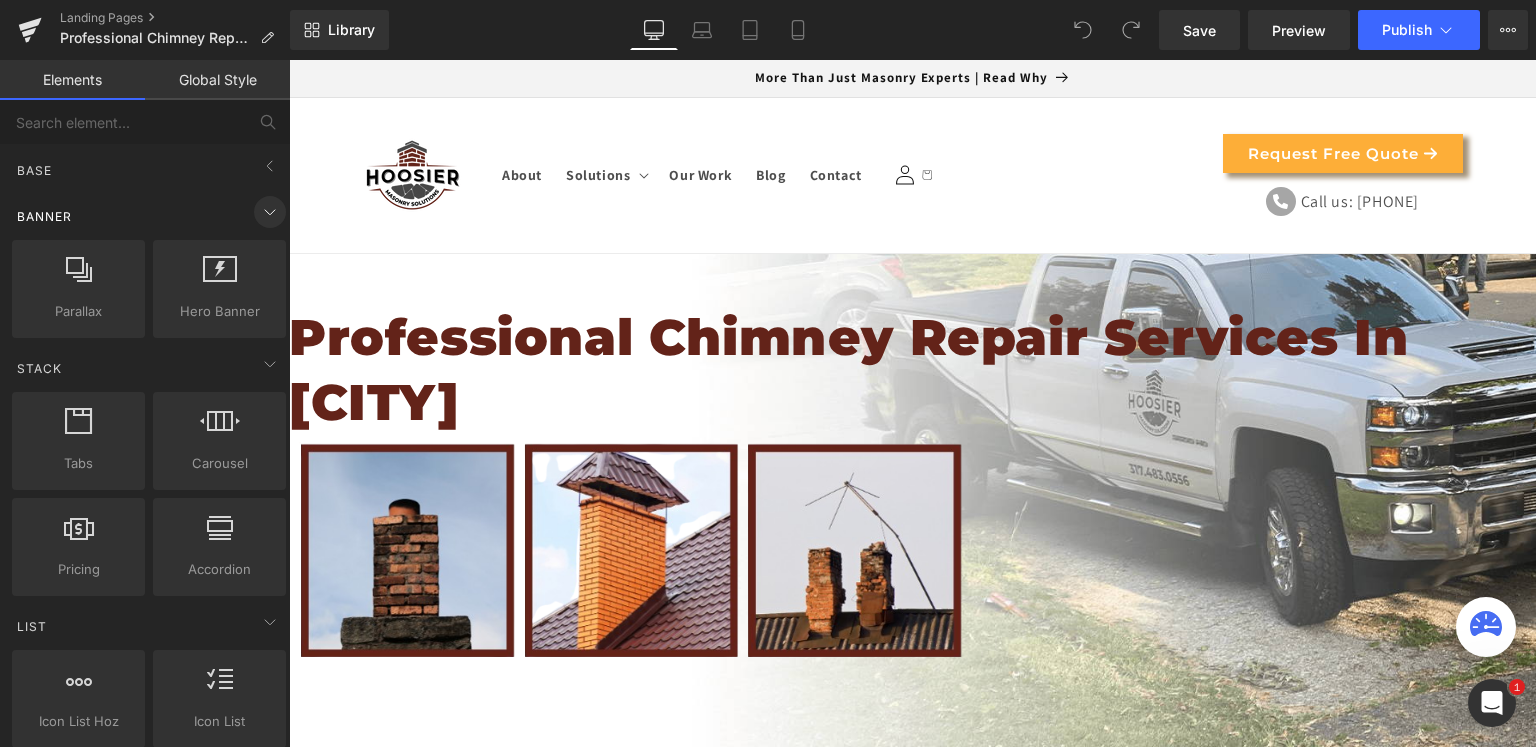 click 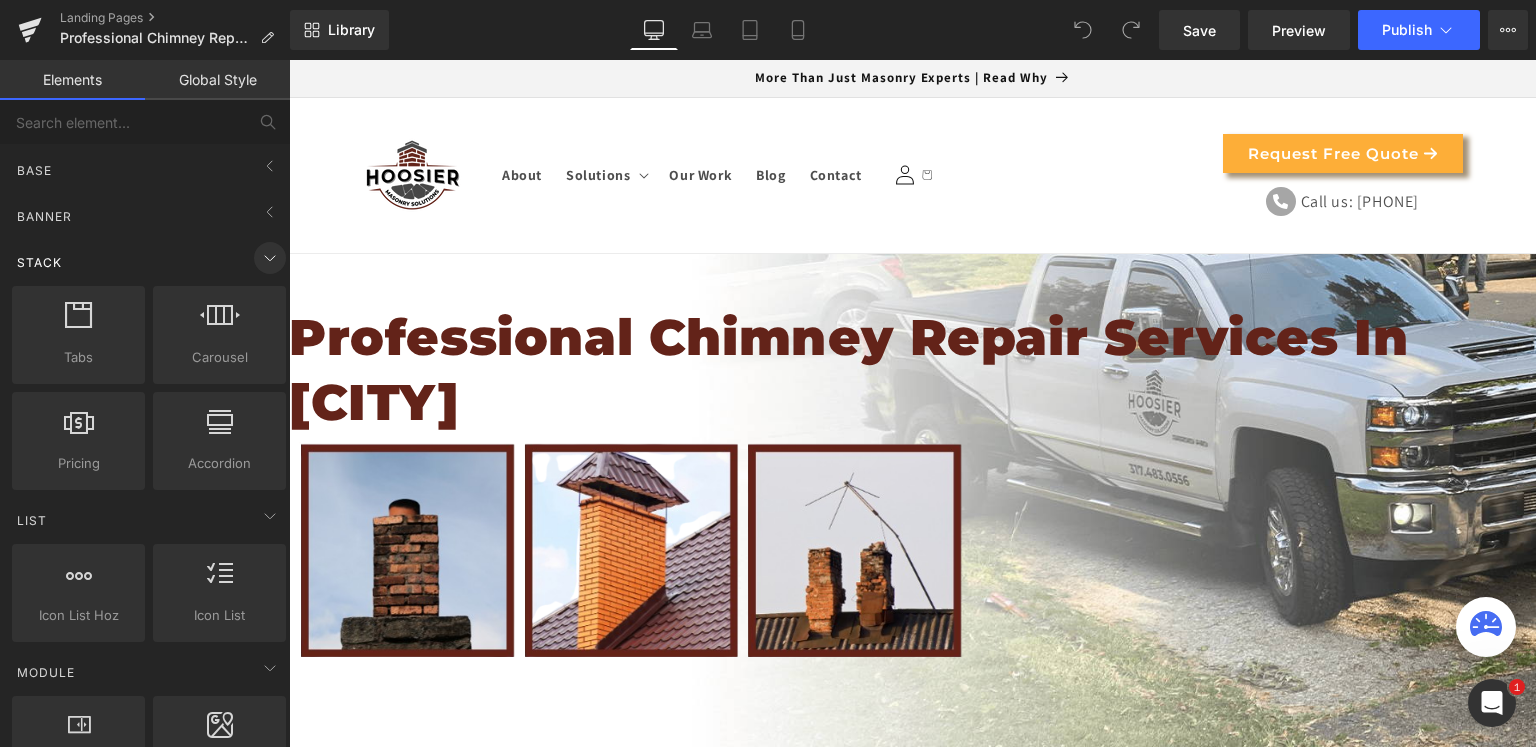 click 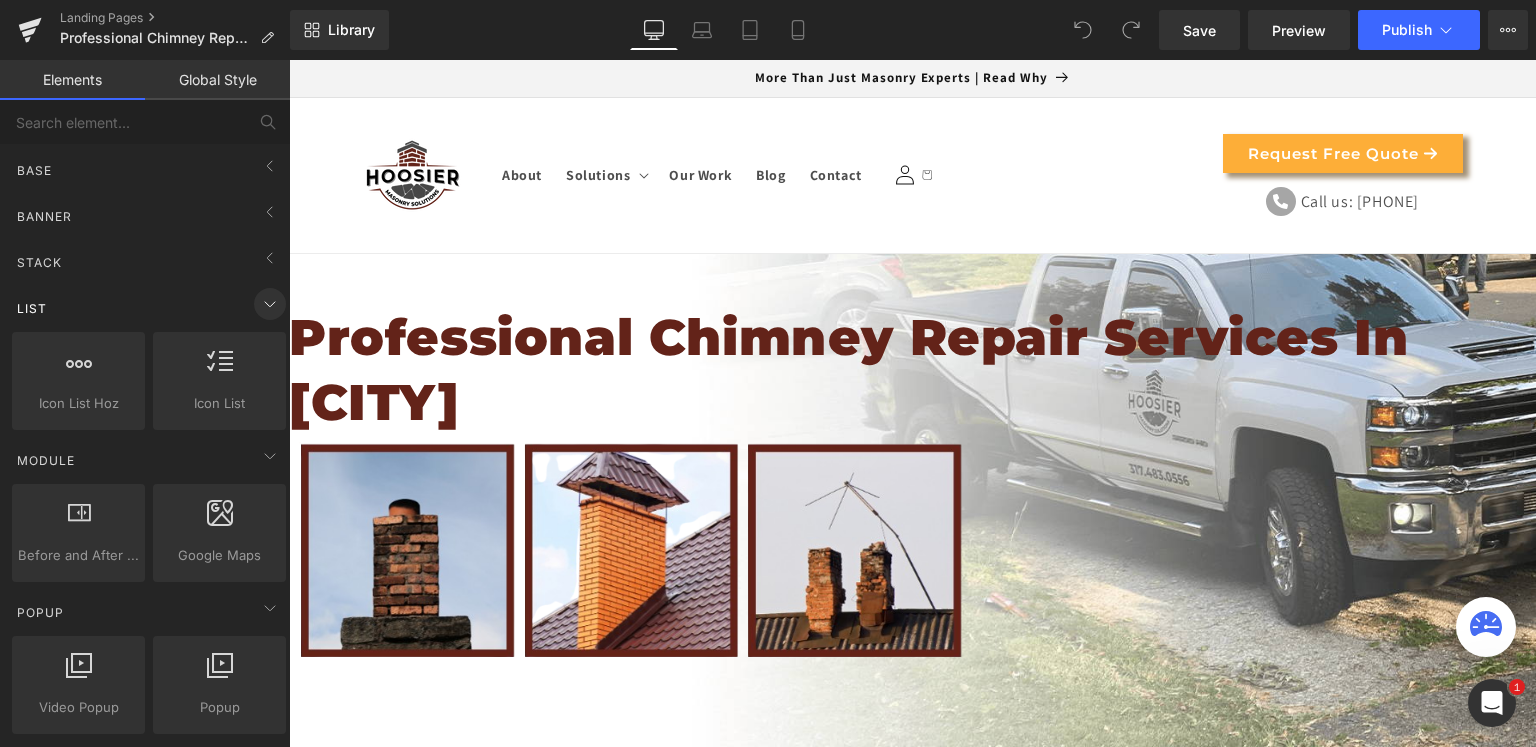 click 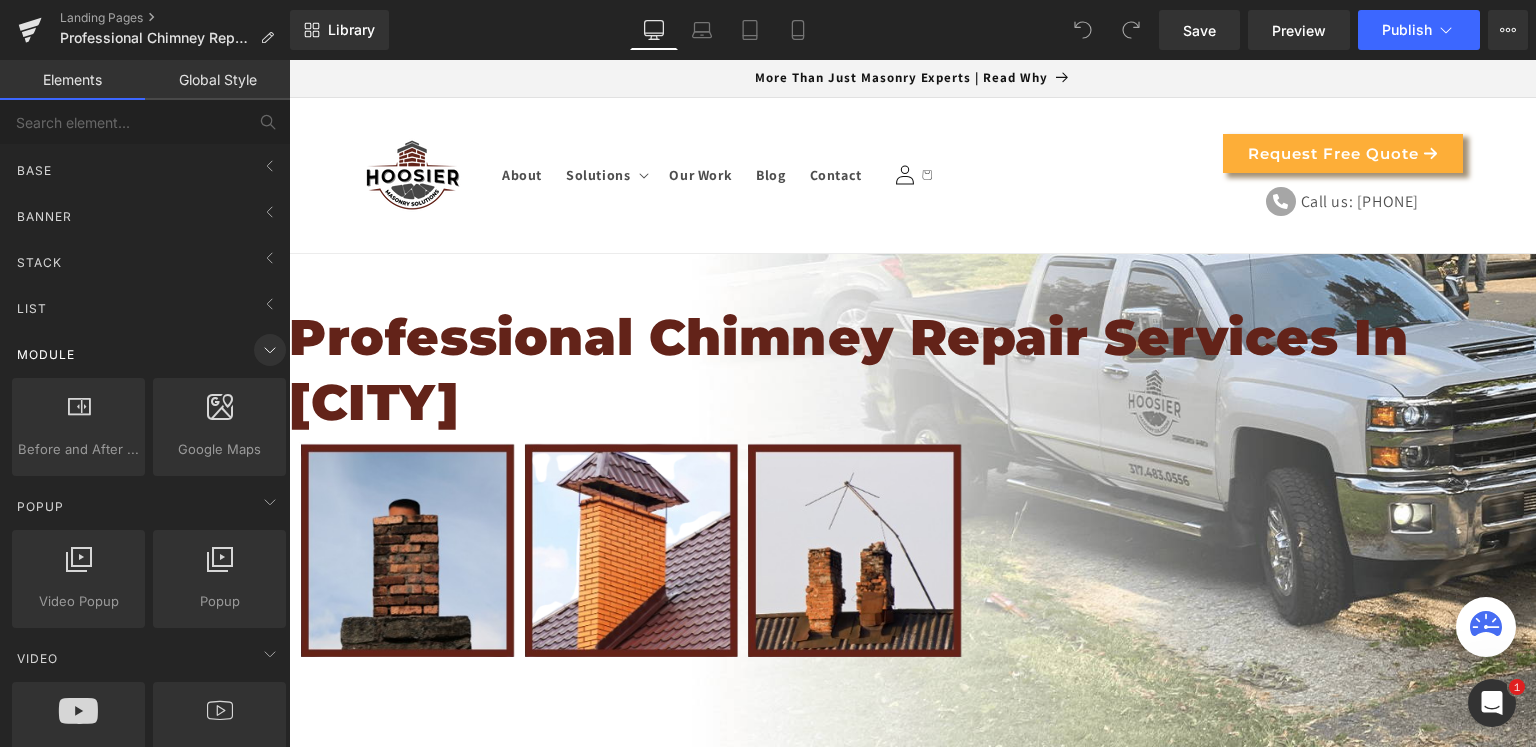 click 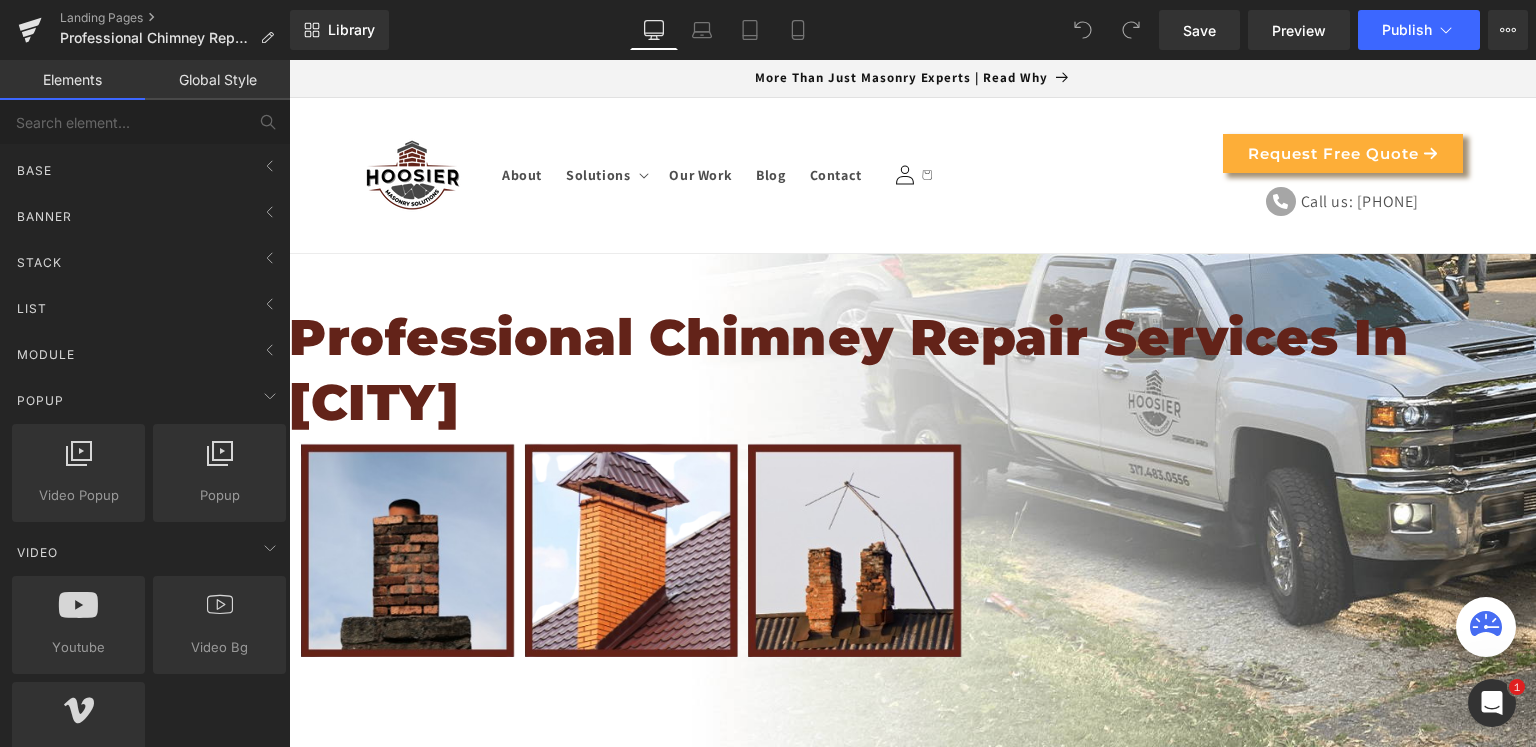 click on "Global Style" at bounding box center (217, 80) 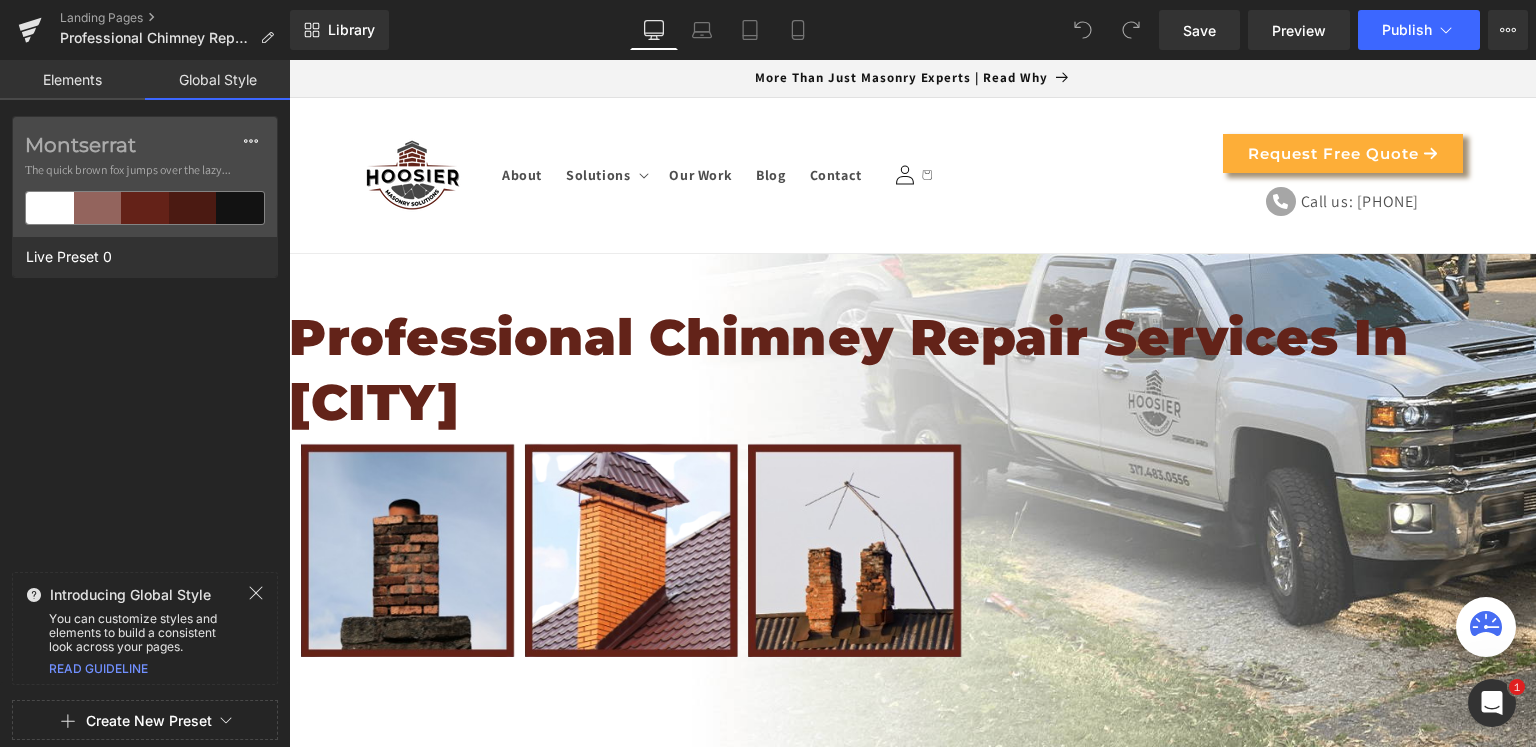 click on "Elements" at bounding box center [72, 80] 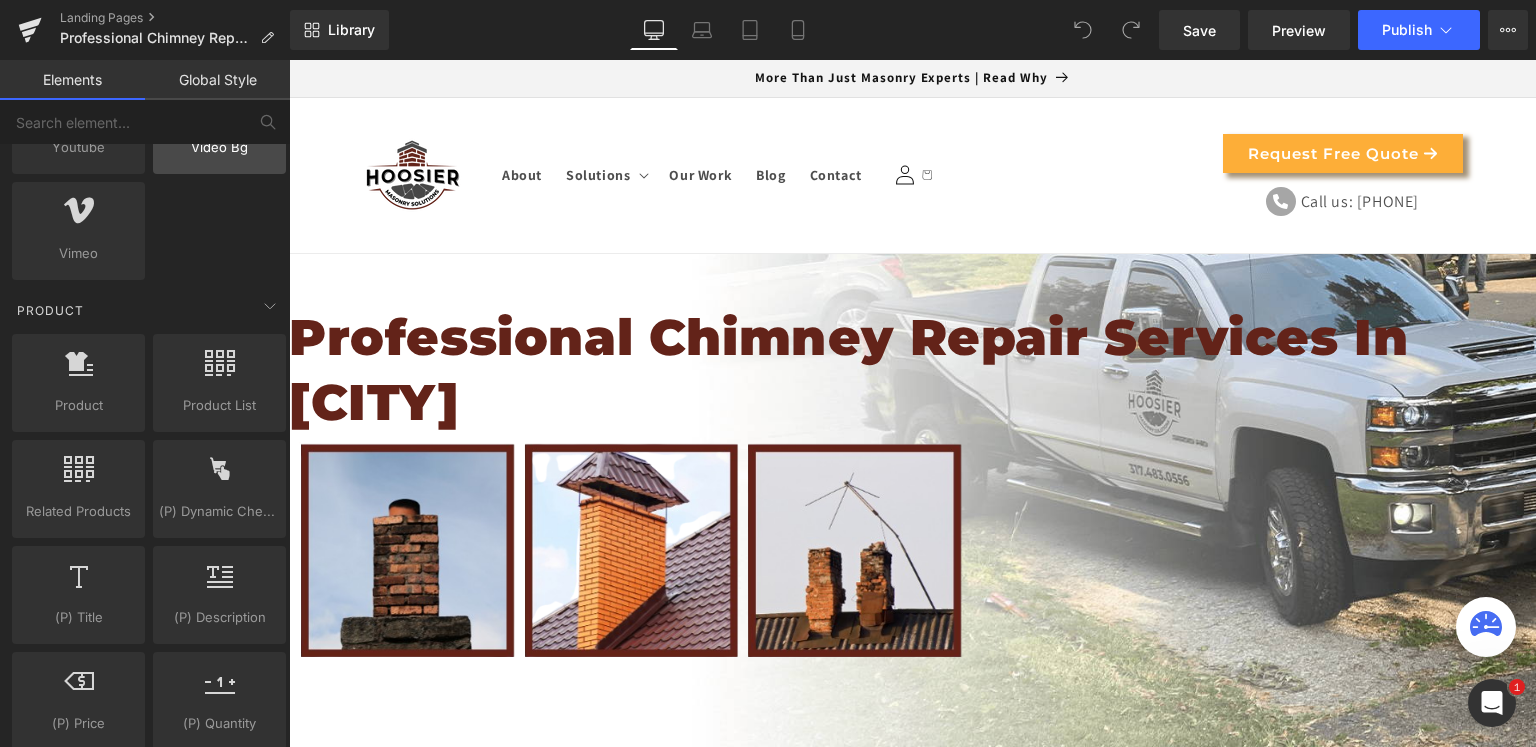 scroll, scrollTop: 0, scrollLeft: 0, axis: both 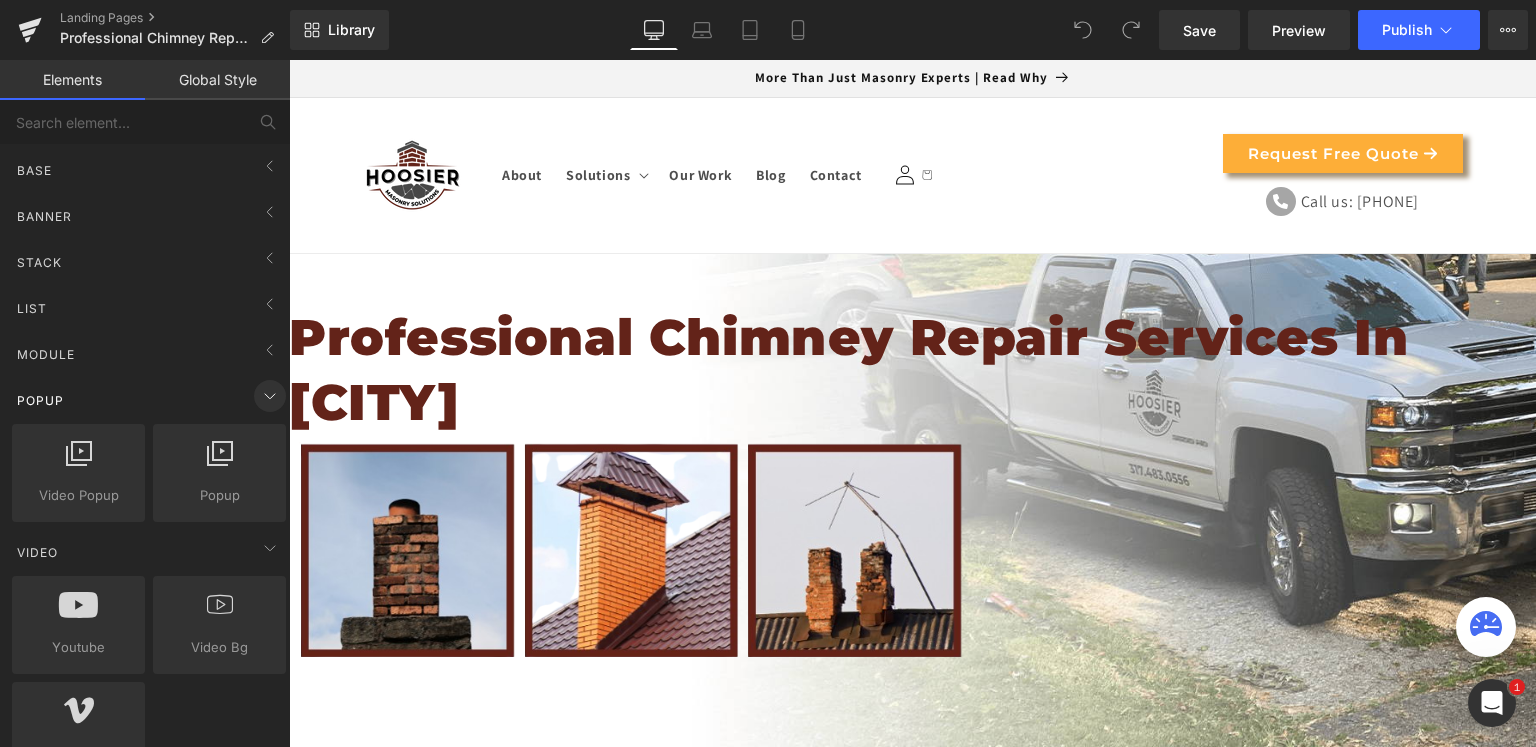 click 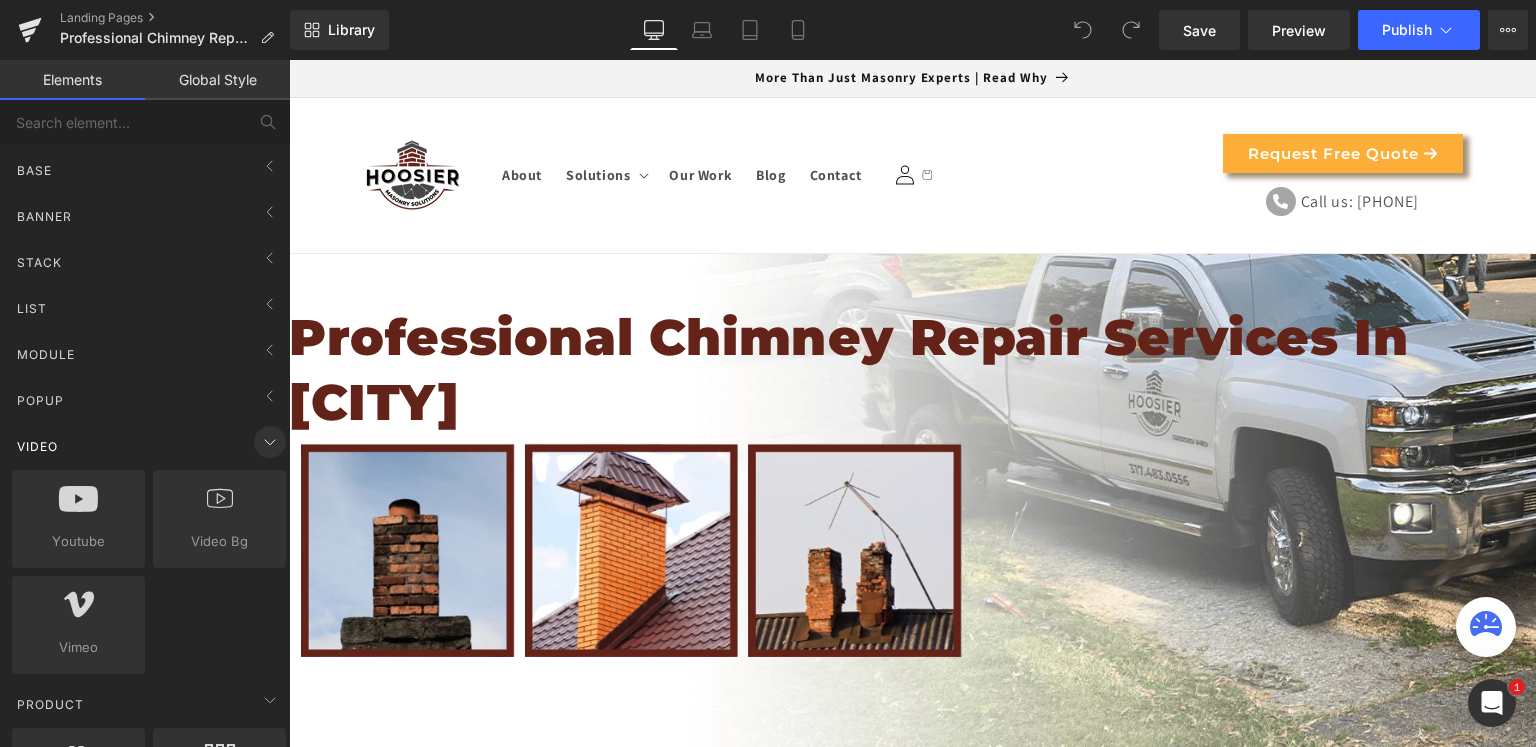 click 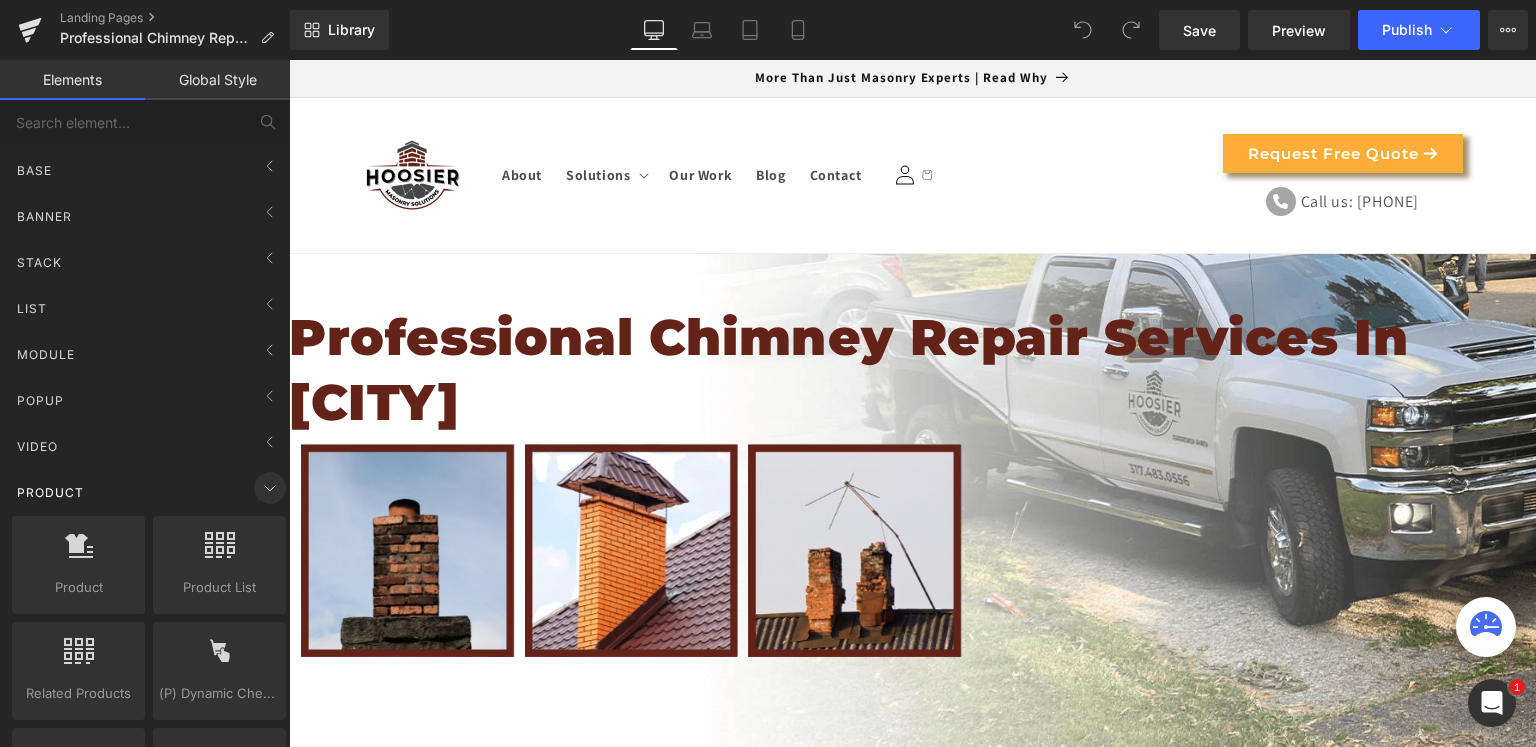 click at bounding box center (270, 488) 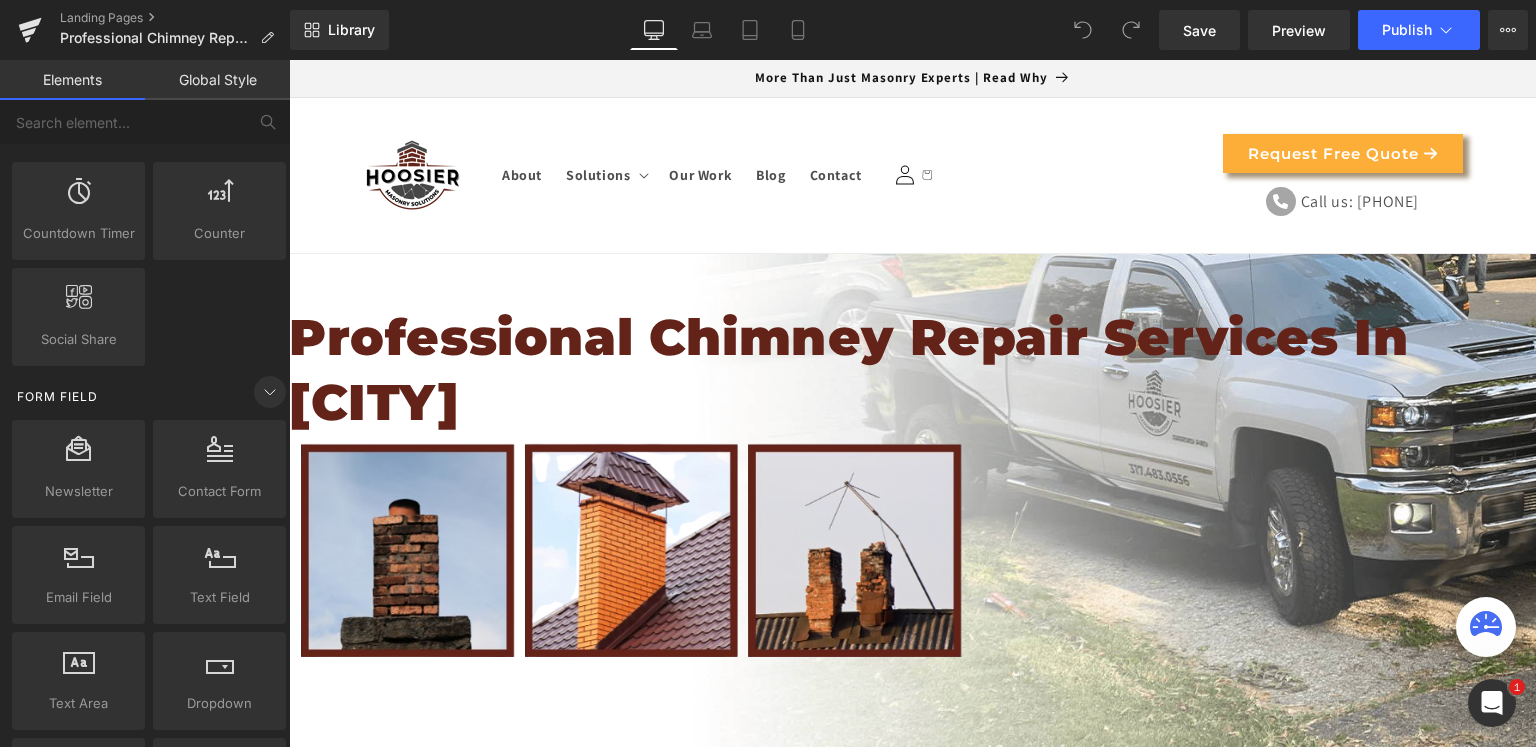 scroll, scrollTop: 200, scrollLeft: 0, axis: vertical 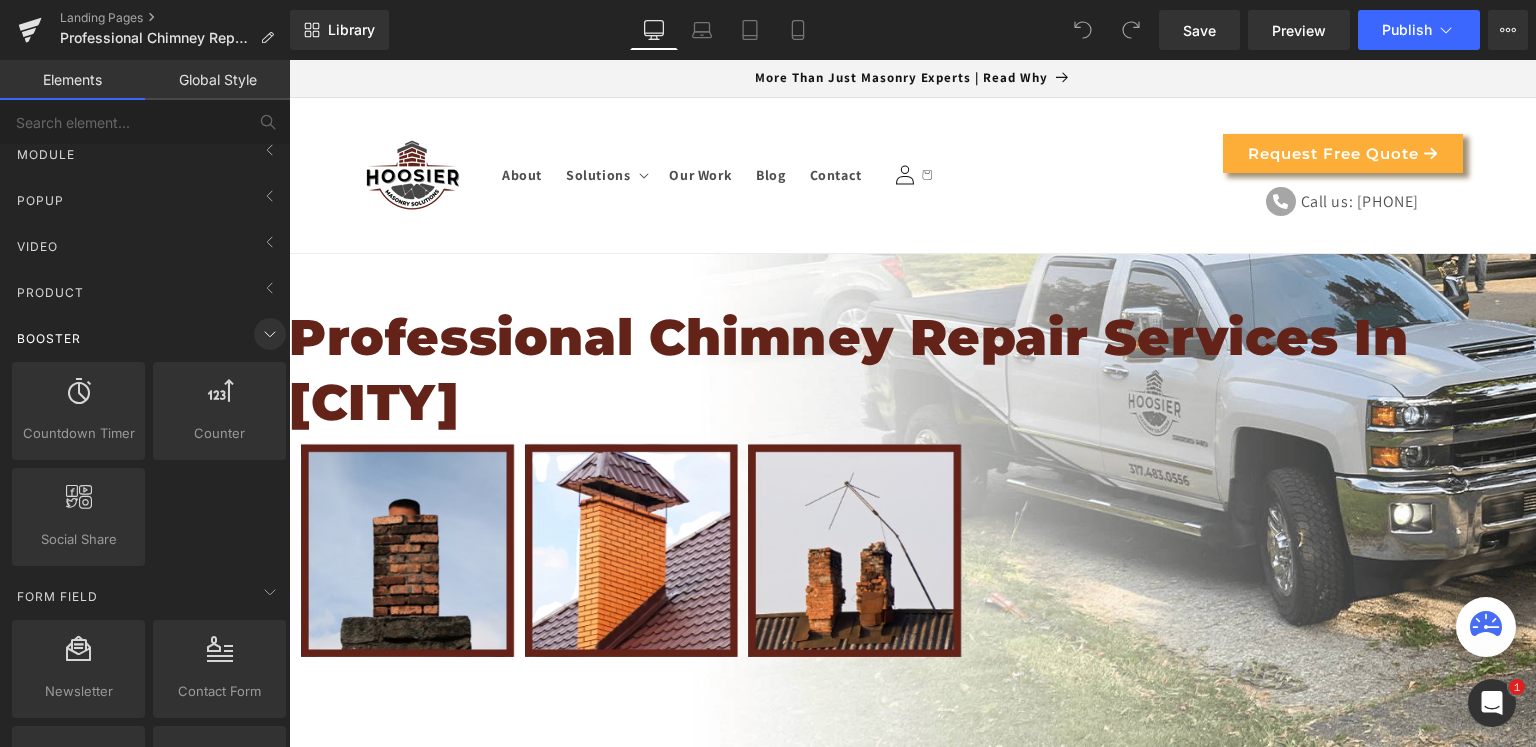 click 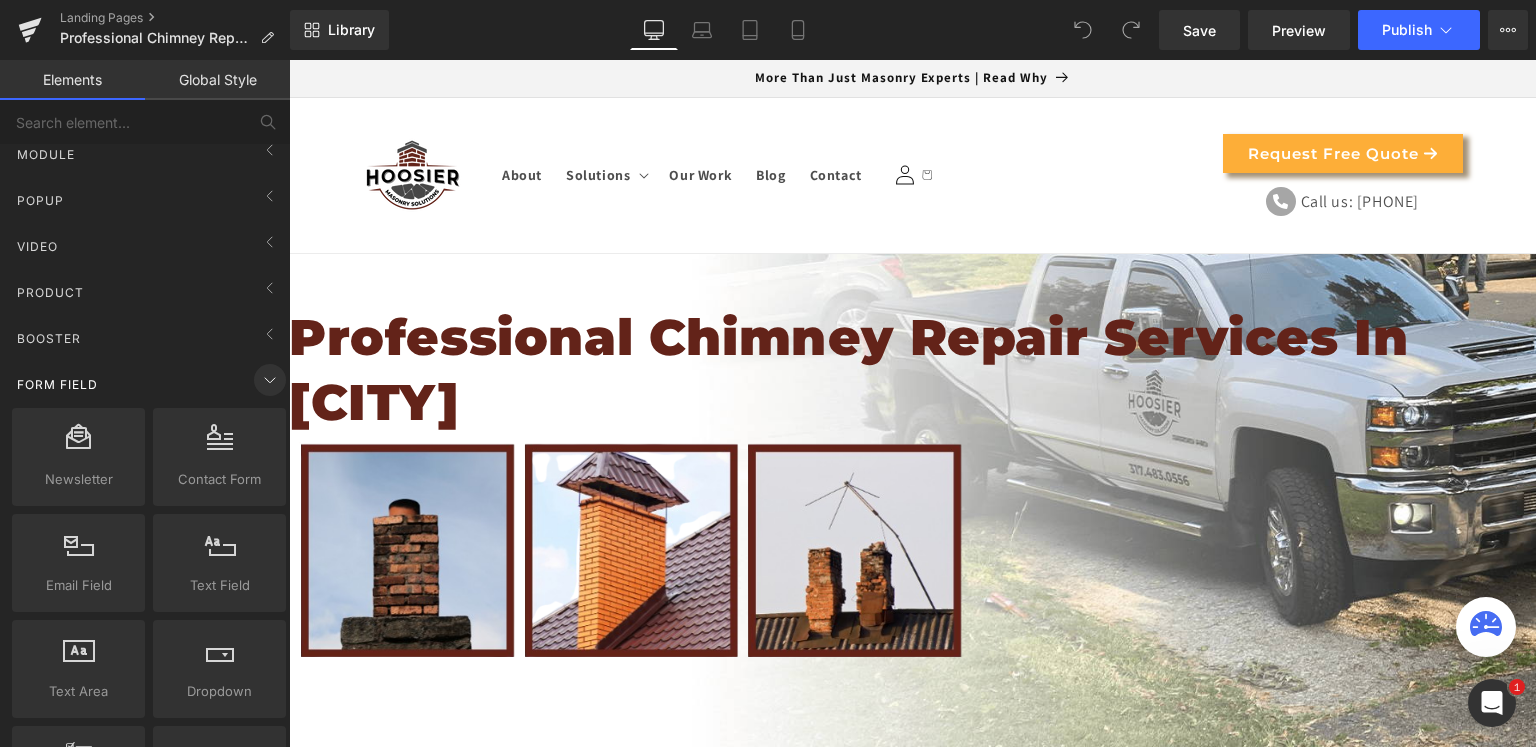 click 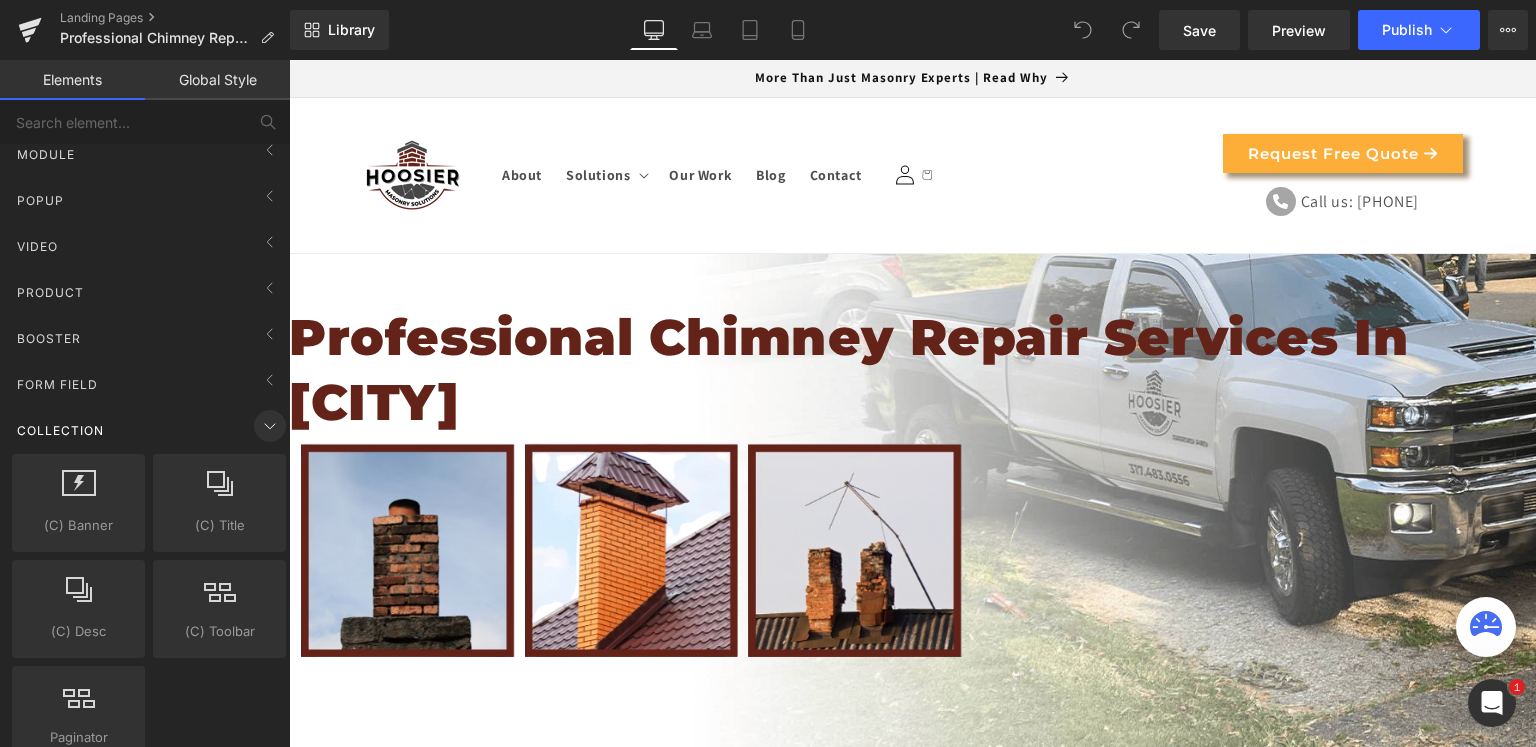 click 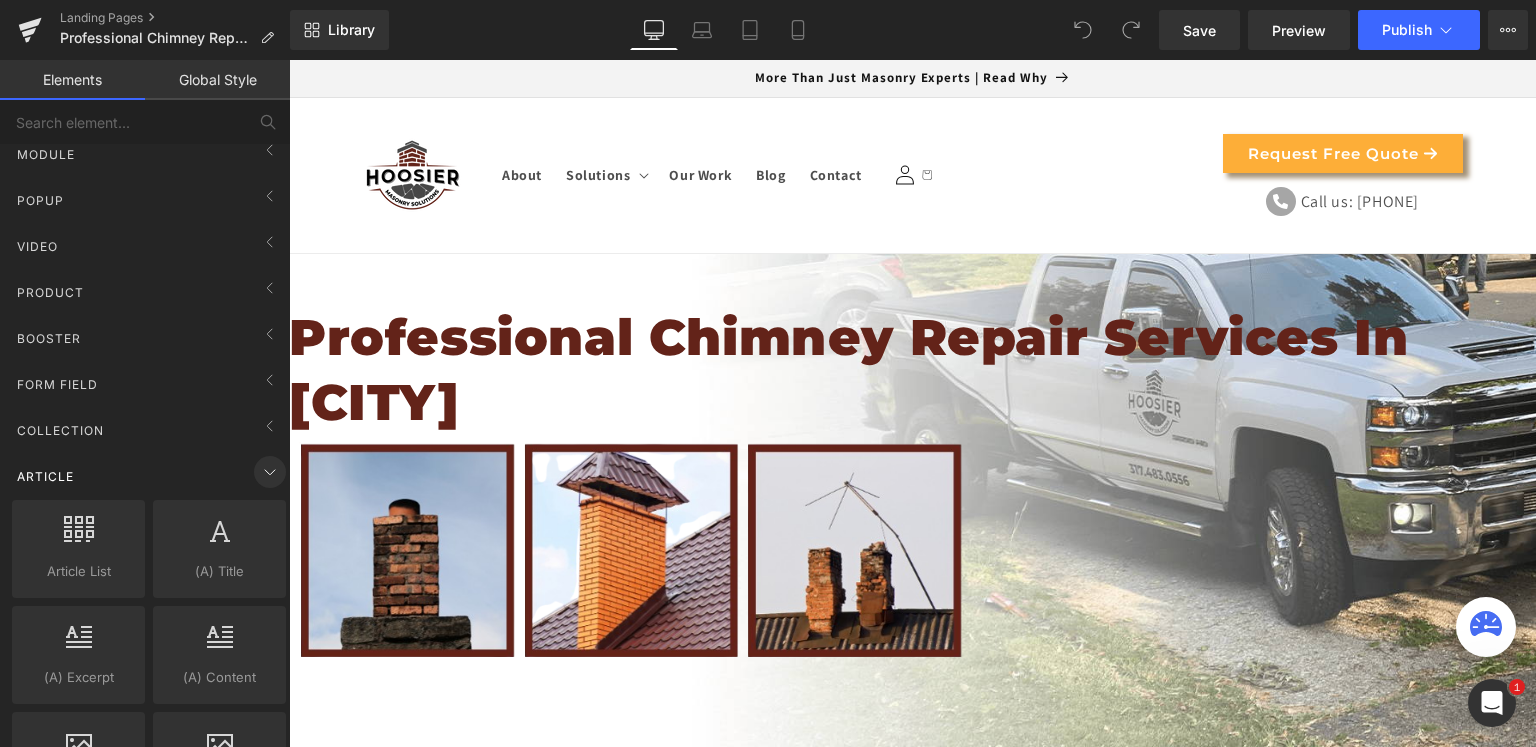 click 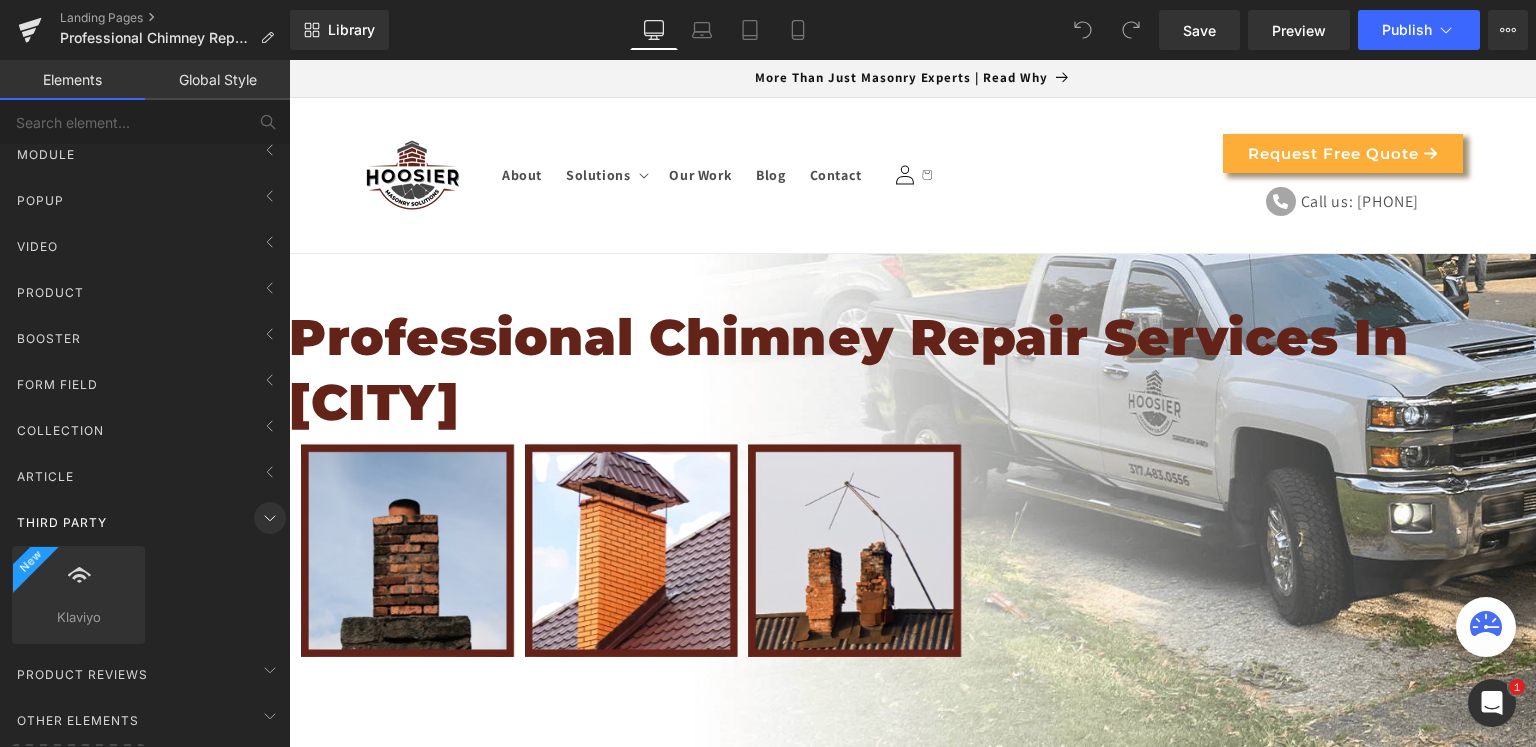click 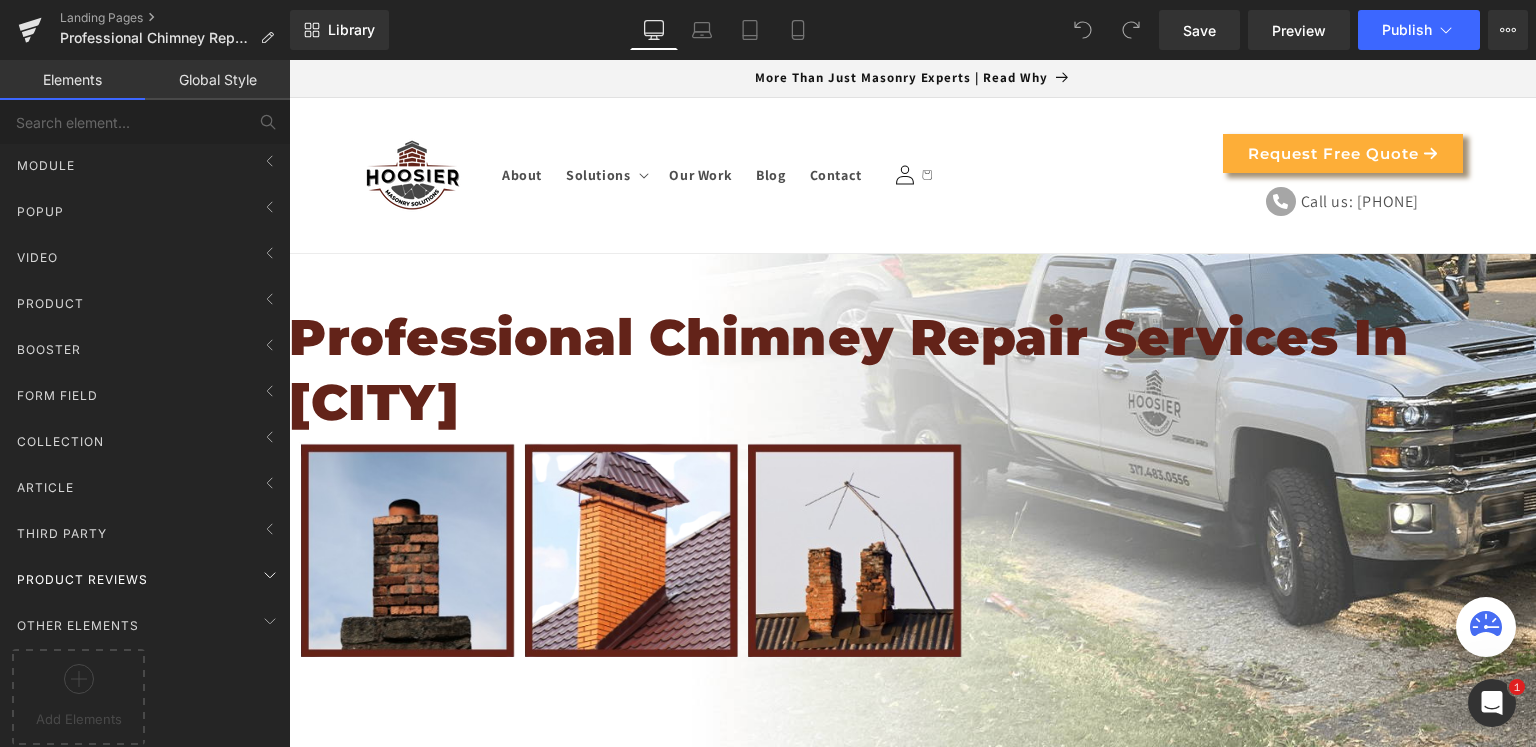 scroll, scrollTop: 0, scrollLeft: 0, axis: both 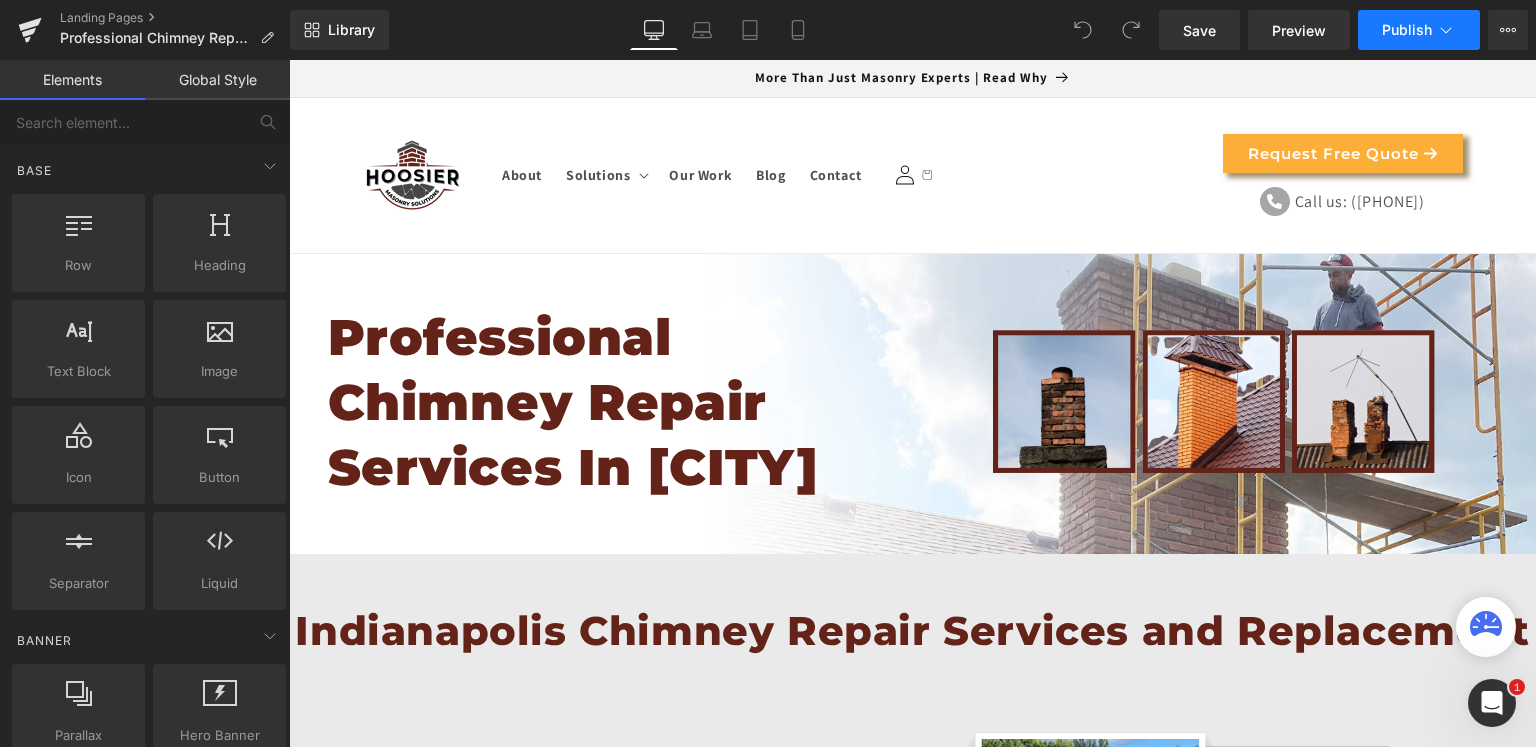 click 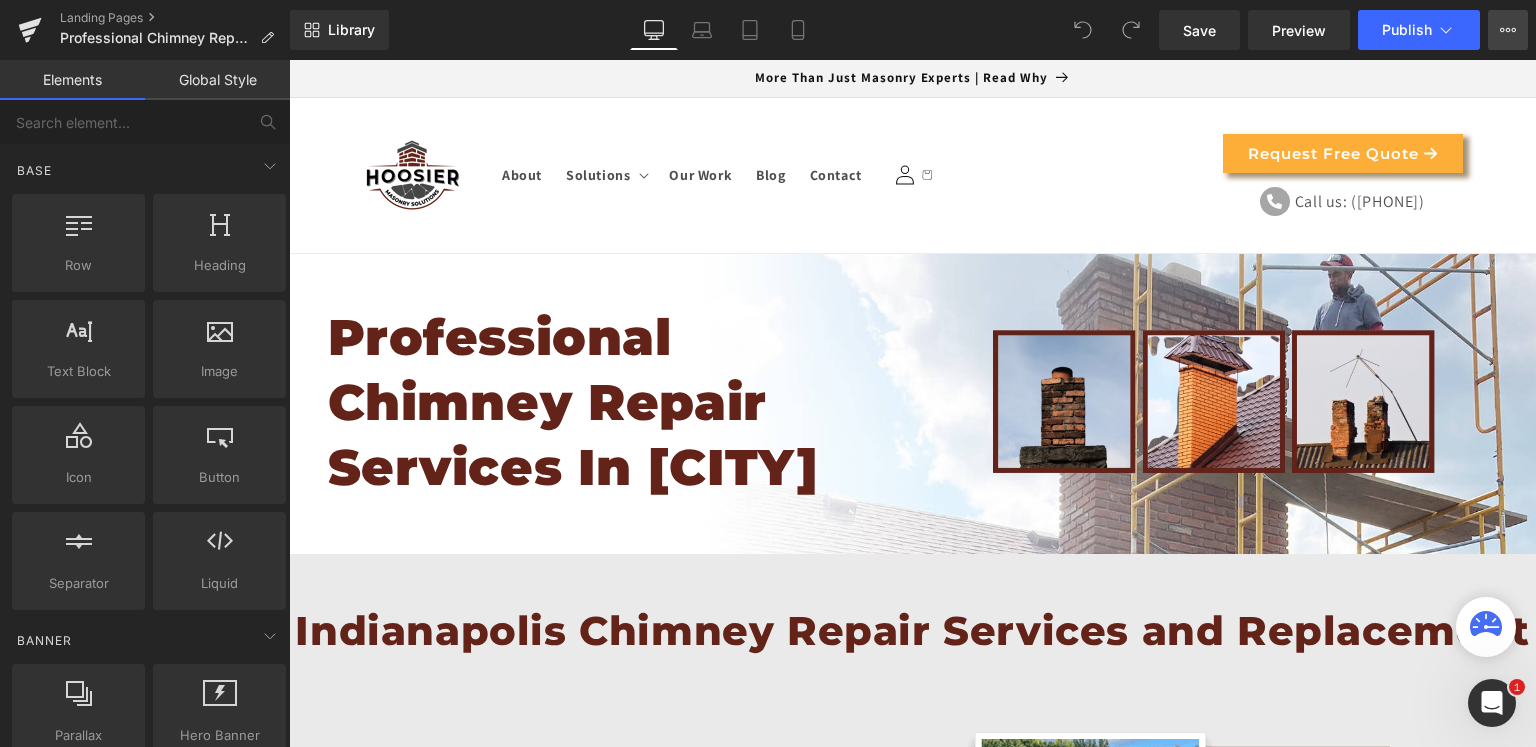 click 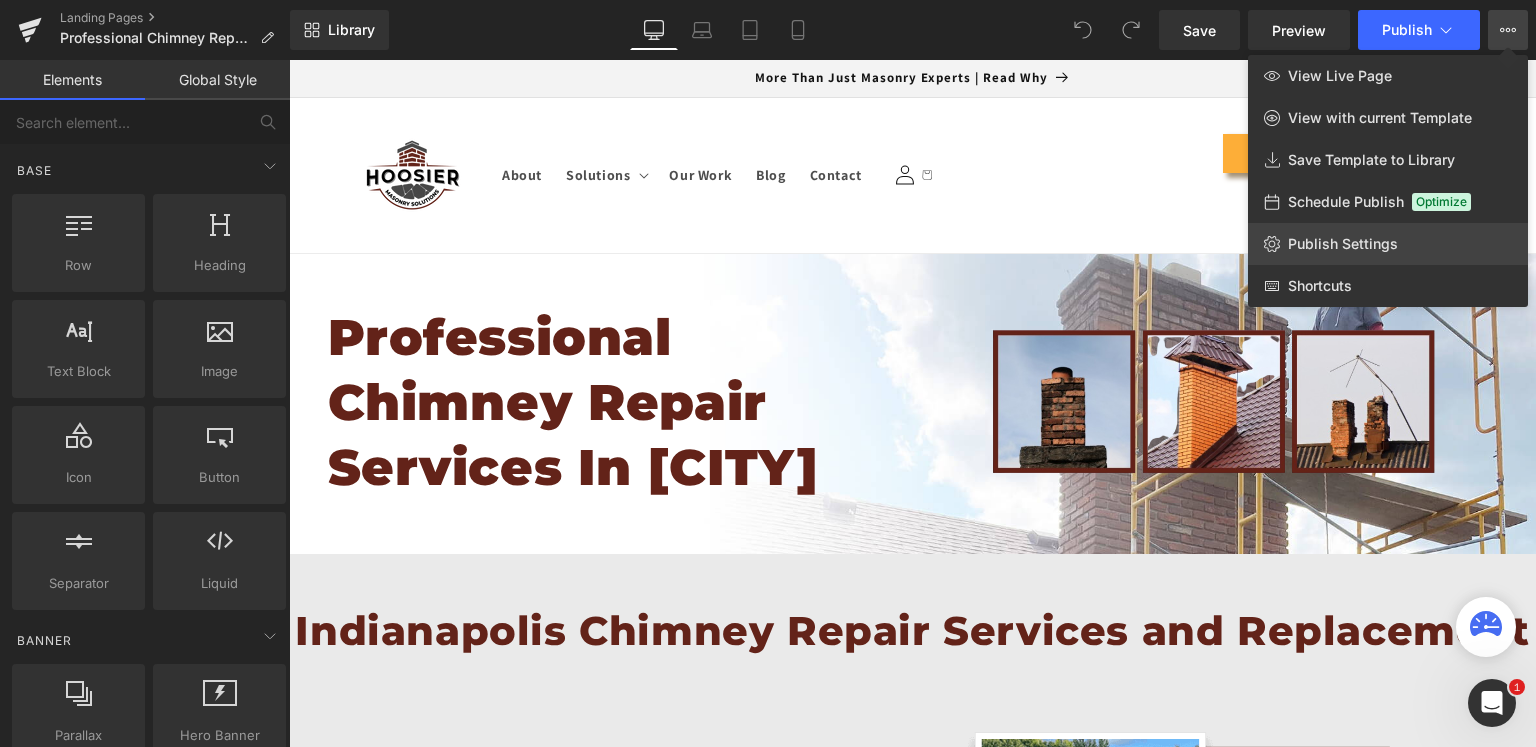 click on "Publish Settings" 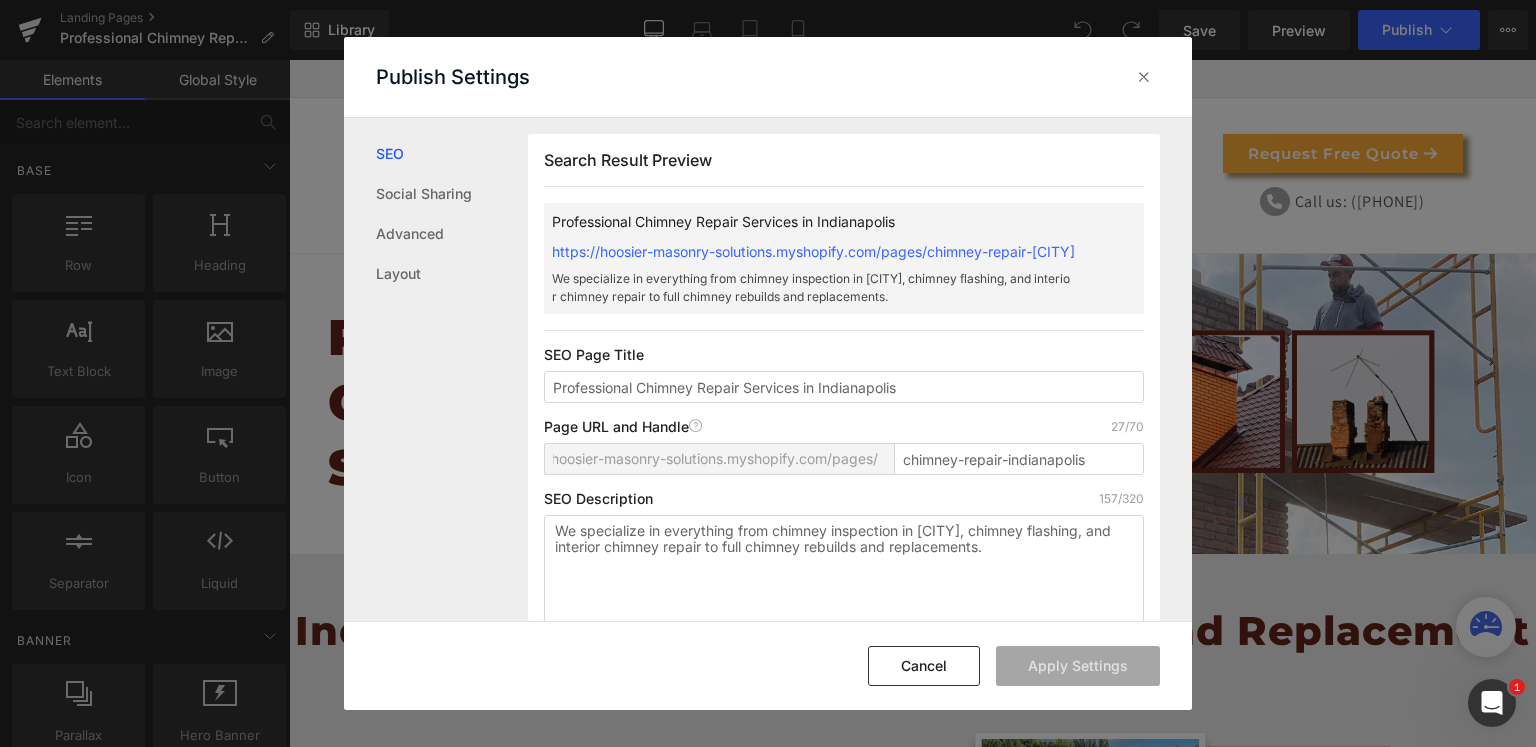 scroll, scrollTop: 0, scrollLeft: 0, axis: both 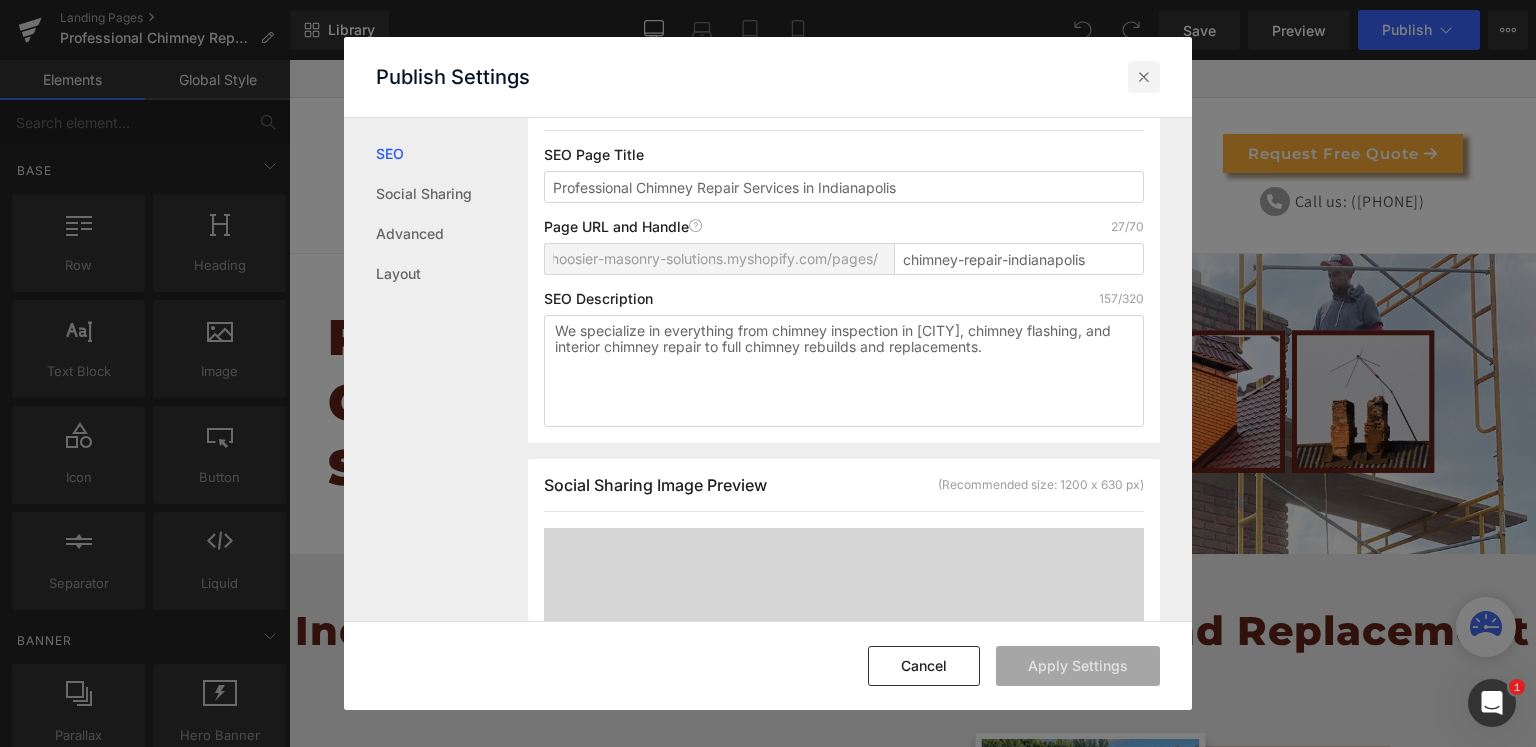 click at bounding box center [1144, 77] 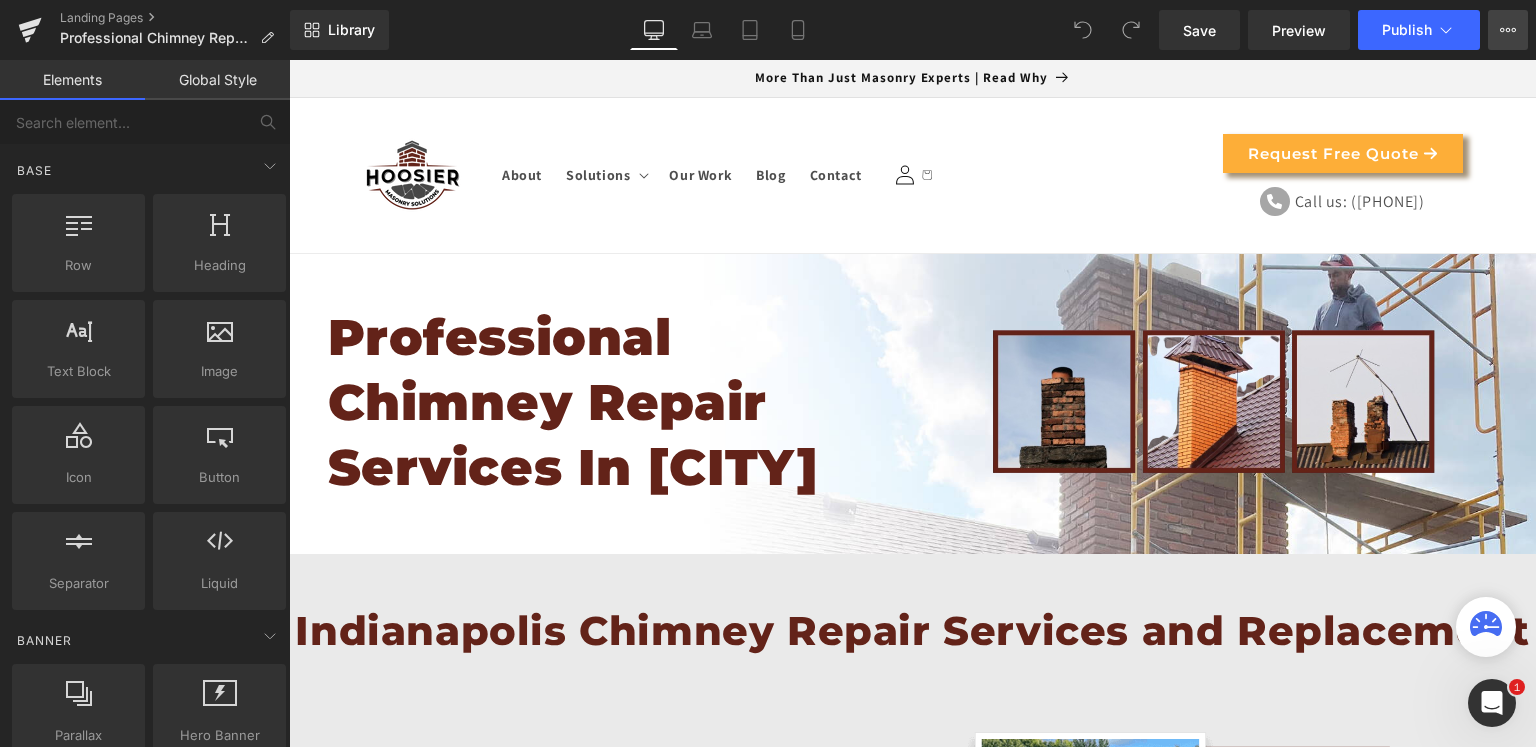 click 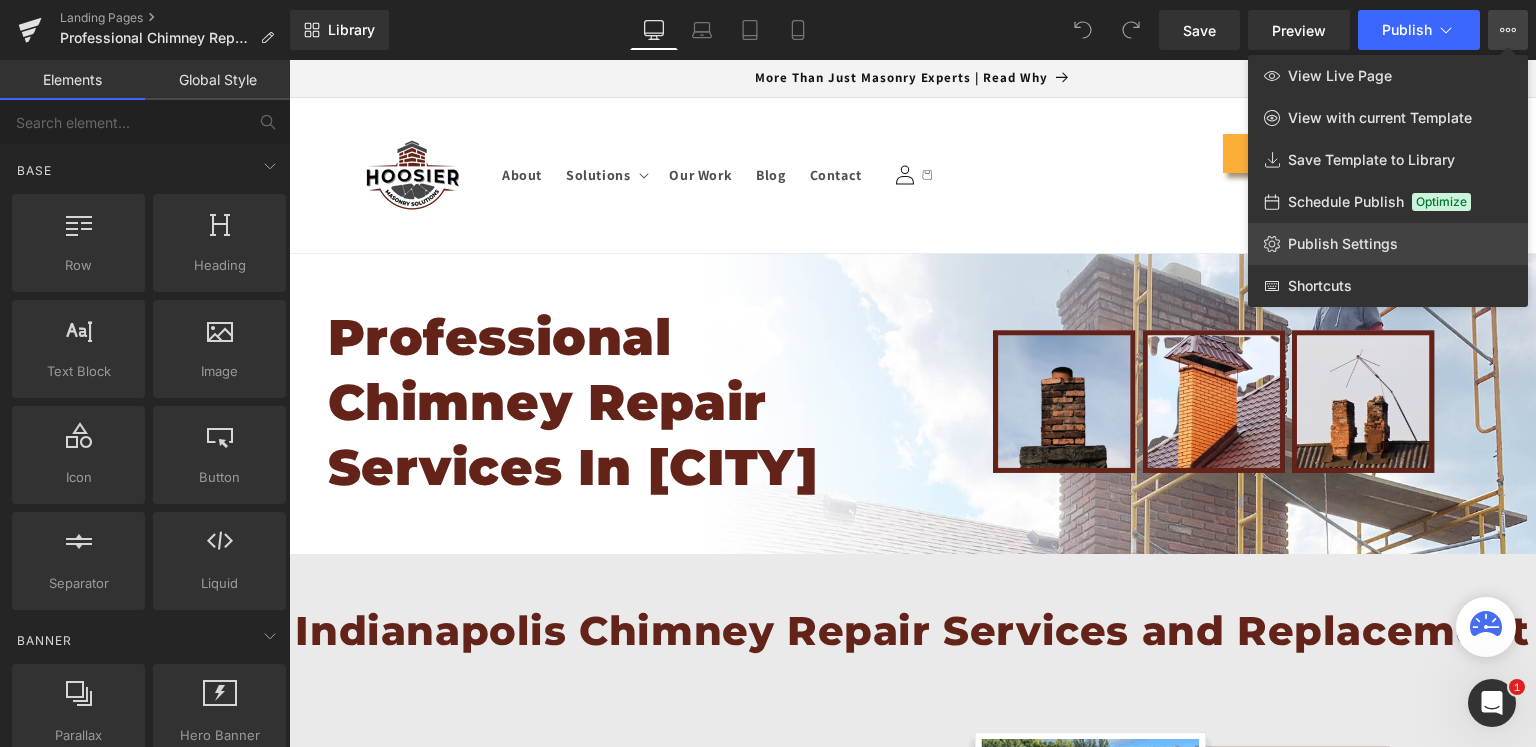 click on "Publish Settings" 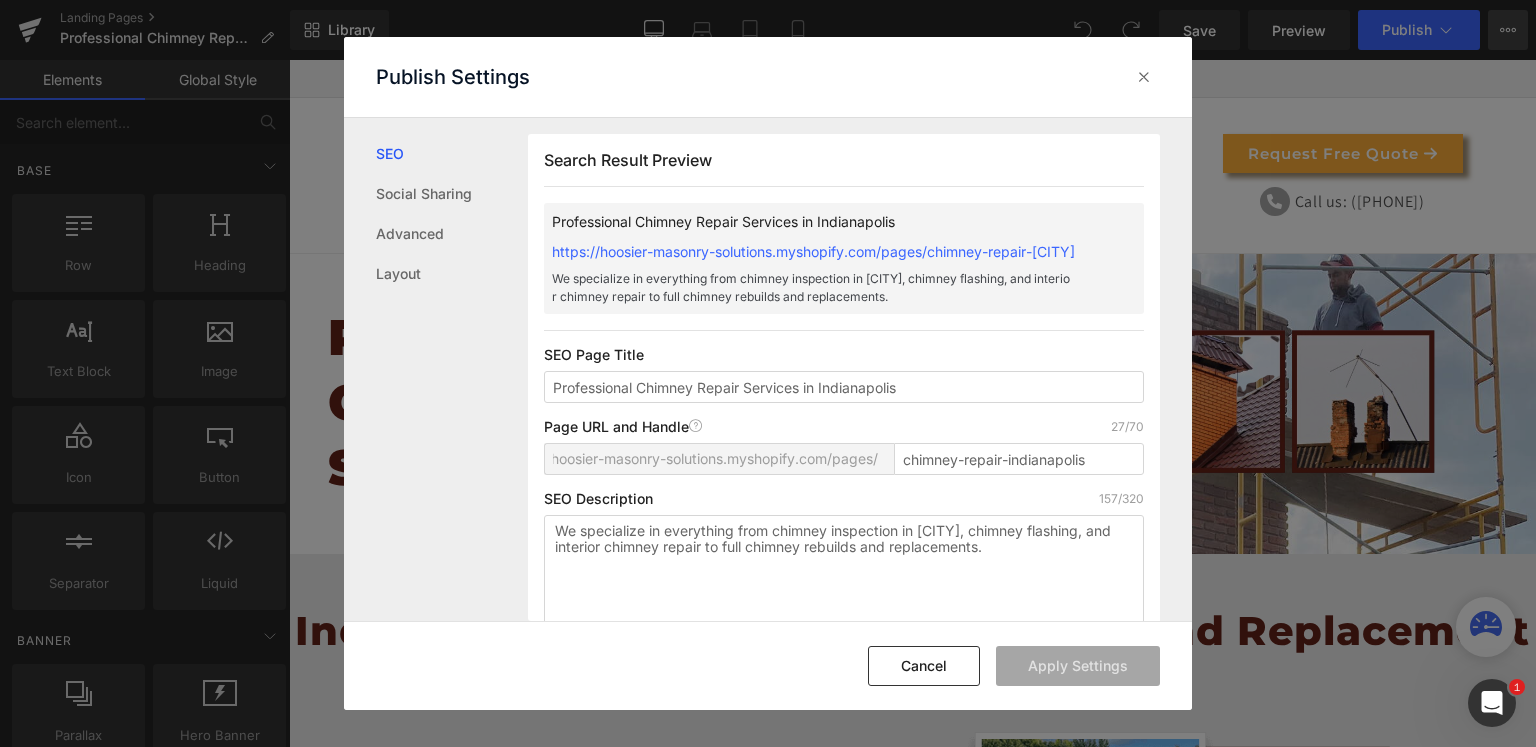 scroll, scrollTop: 0, scrollLeft: 0, axis: both 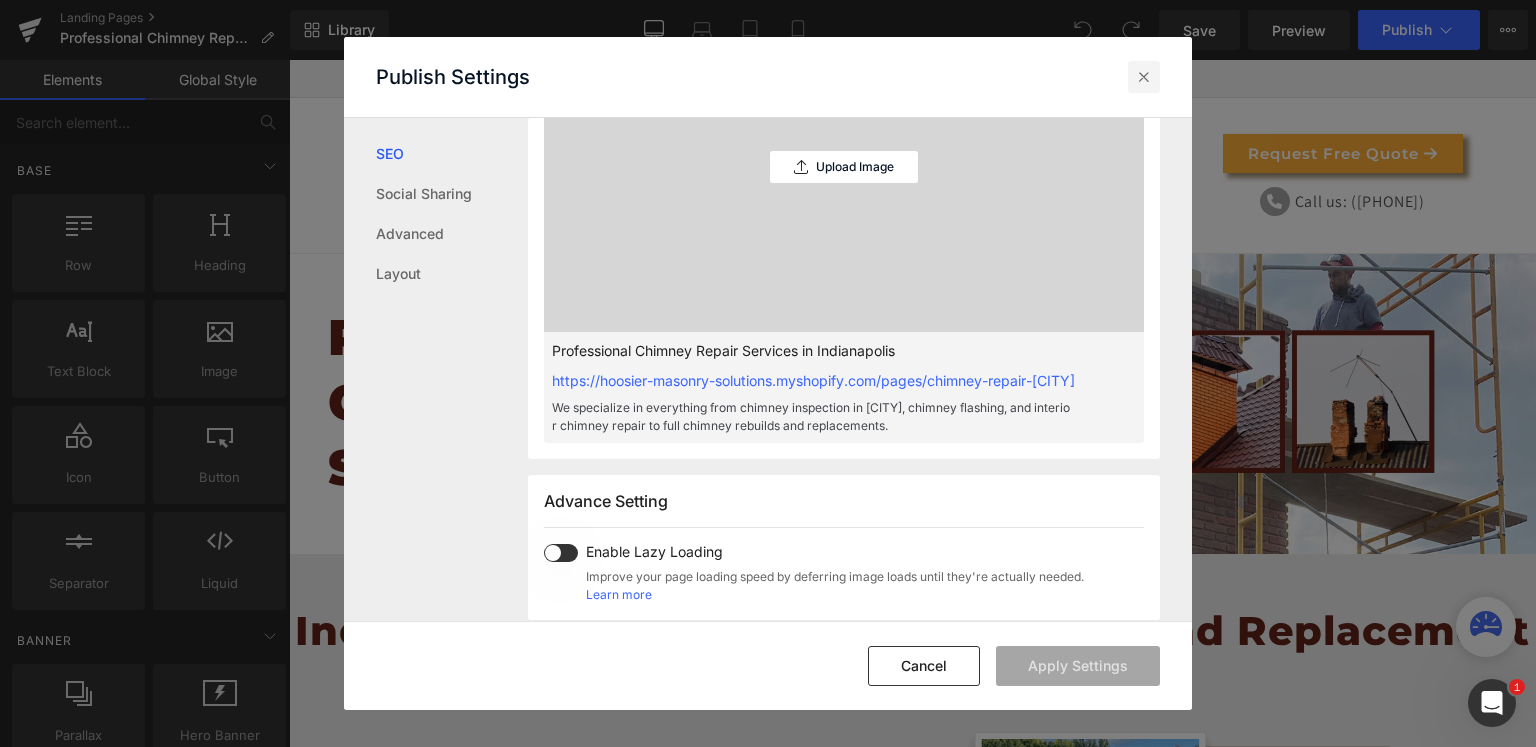 click at bounding box center (1144, 77) 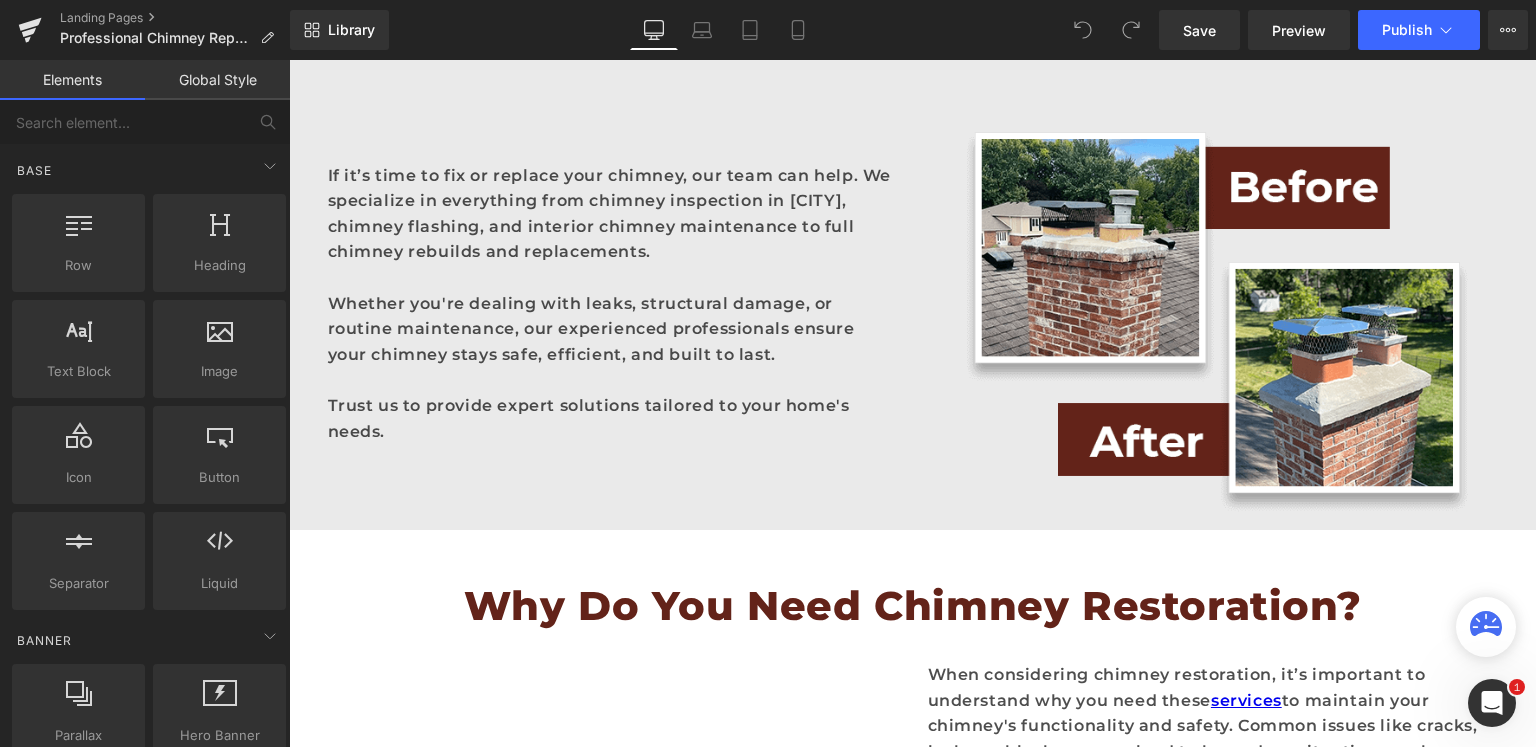 scroll, scrollTop: 500, scrollLeft: 0, axis: vertical 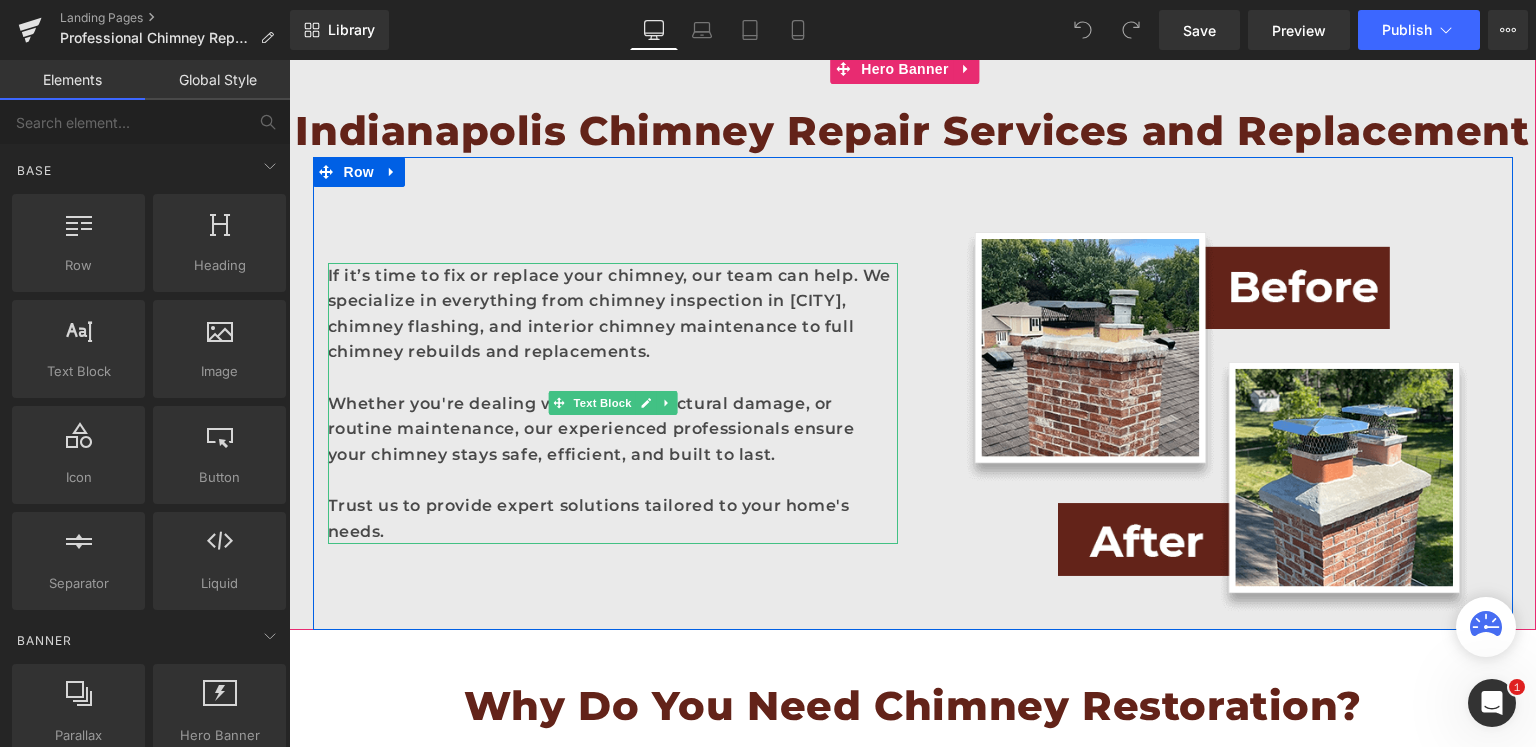 click on "If it’s time to fix or replace your chimney, our team can help. We specialize in everything from chimney inspection in [CITY], chimney flashing, and interior chimney maintenance to full chimney rebuilds and replacements. Whether you're dealing with leaks, structural damage, or routine maintenance, our experienced professionals ensure your chimney stays safe, efficient, and built to last. Trust us to provide expert solutions tailored to your home's needs." at bounding box center (613, 404) 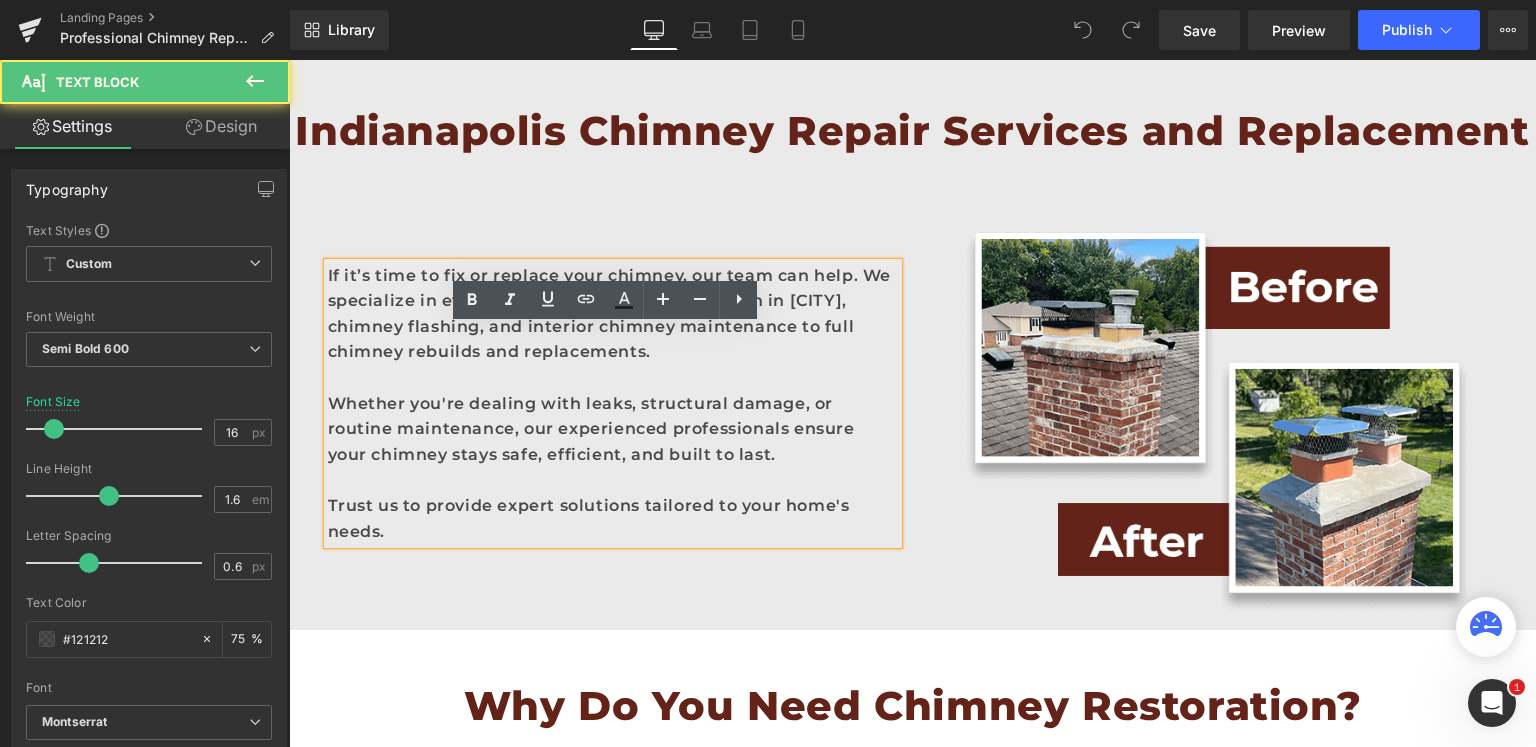 click on "If it’s time to fix or replace your chimney, our team can help. We specialize in everything from chimney inspection in [CITY], chimney flashing, and interior chimney maintenance to full chimney rebuilds and replacements. Whether you're dealing with leaks, structural damage, or routine maintenance, our experienced professionals ensure your chimney stays safe, efficient, and built to last. Trust us to provide expert solutions tailored to your home's needs." at bounding box center (613, 404) 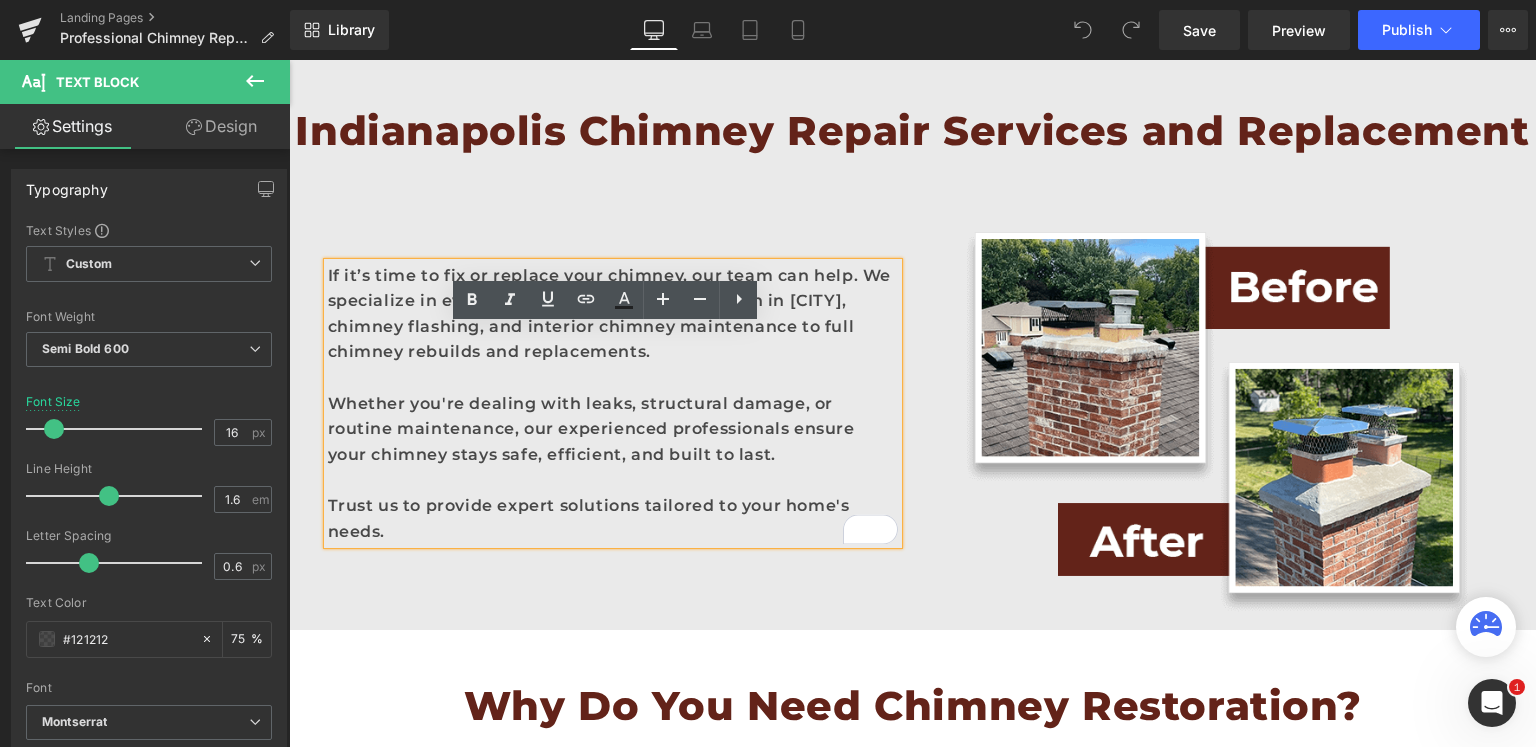 click on "If it’s time to fix or replace your chimney, our team can help. We specialize in everything from chimney inspection in [CITY], chimney flashing, and interior chimney maintenance to full chimney rebuilds and replacements. Whether you're dealing with leaks, structural damage, or routine maintenance, our experienced professionals ensure your chimney stays safe, efficient, and built to last. Trust us to provide expert solutions tailored to your home's needs." at bounding box center (613, 404) 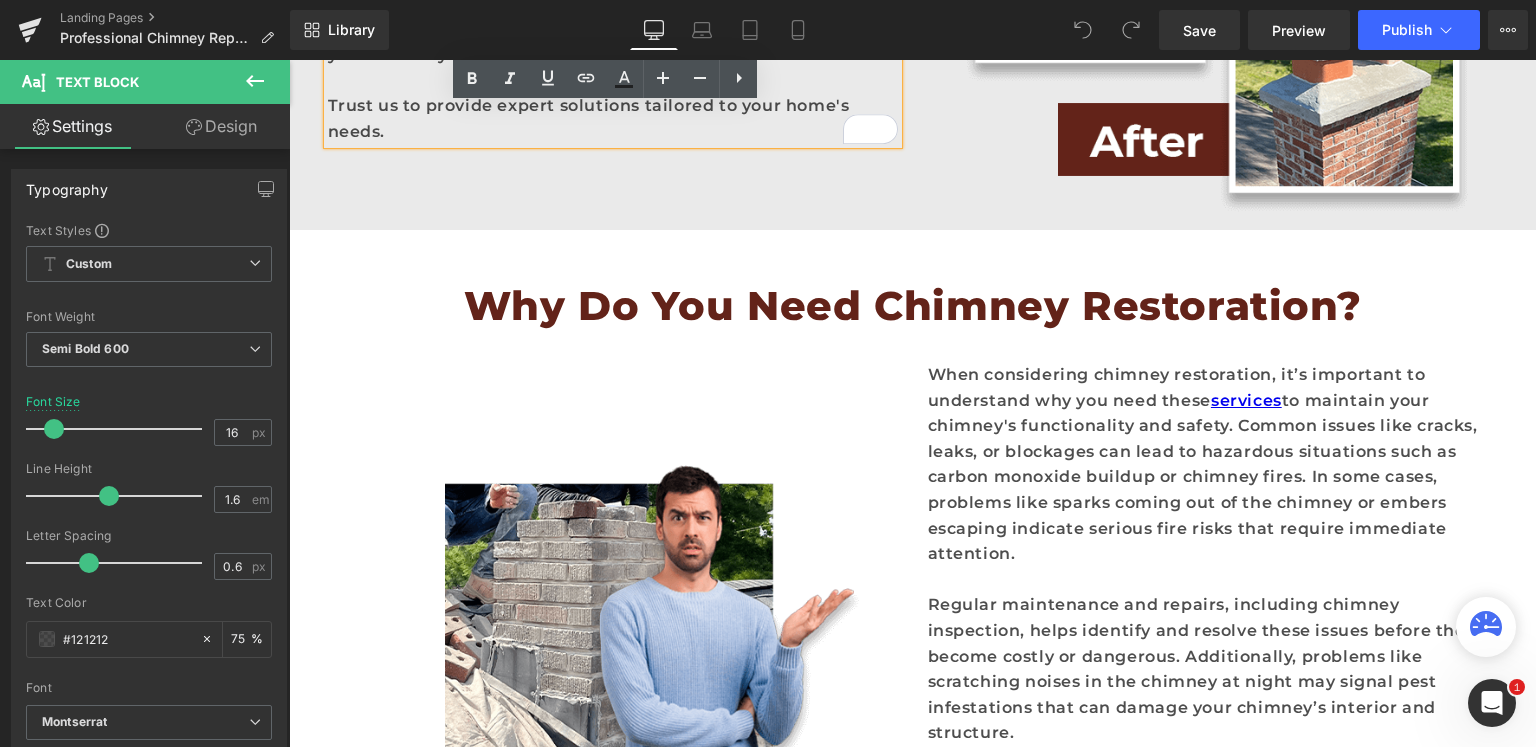 scroll, scrollTop: 1200, scrollLeft: 0, axis: vertical 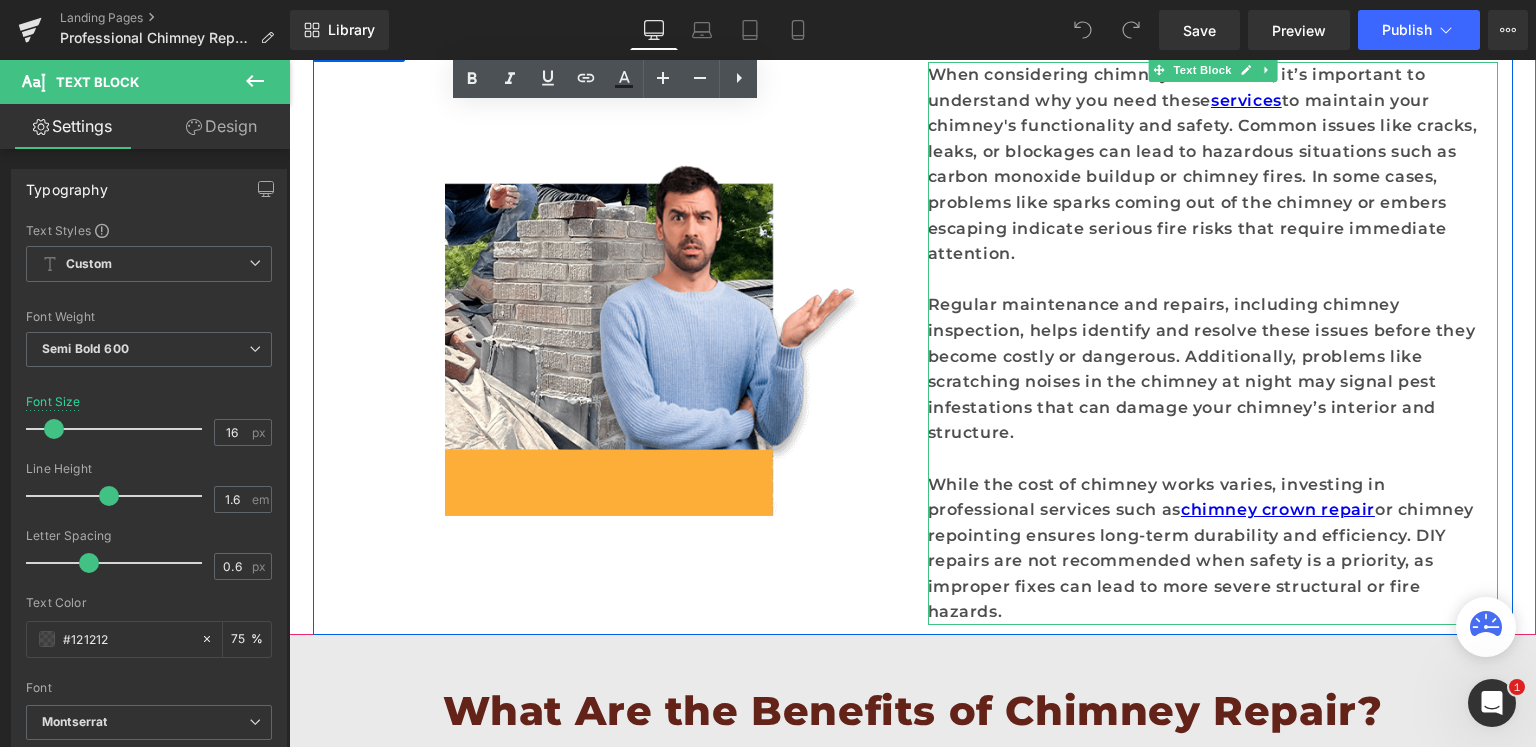 click on "When considering chimney restoration, it’s important to understand why you need these  services  to maintain your chimney's functionality and safety. Common issues like cracks, leaks, or blockages can lead to hazardous situations such as carbon monoxide buildup or chimney fires. In some cases, problems like sparks coming out of the chimney or embers escaping indicate serious fire risks that require immediate attention. Regular maintenance and repairs, including chimney inspection, helps identify and resolve these issues before they become costly or dangerous. Additionally, problems like scratching noises in the chimney at night may signal pest infestations that can damage your chimney’s interior and structure. While the cost of chimney works varies, investing in professional services such as  chimney crown repair" at bounding box center [1213, 343] 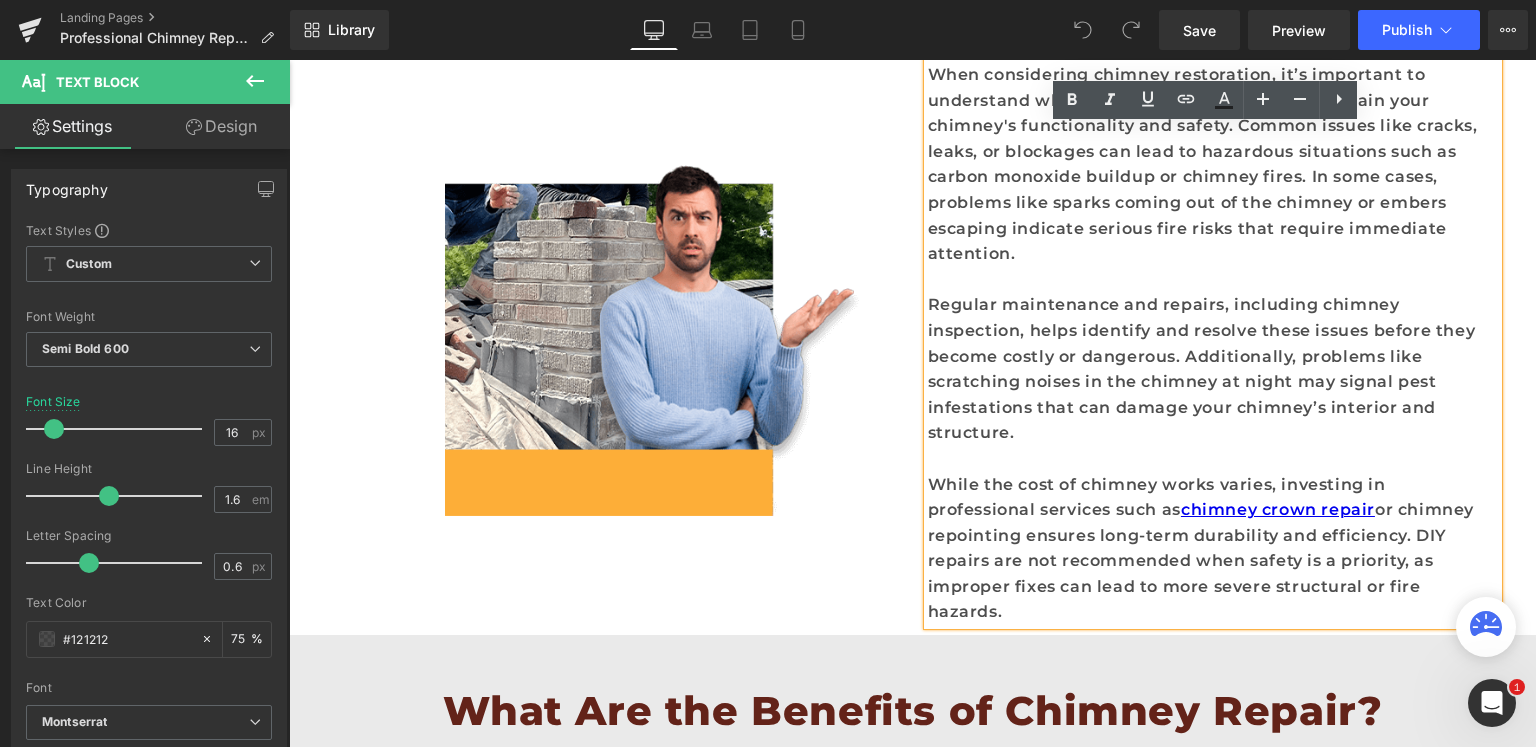 click on "When considering chimney restoration, it’s important to understand why you need these  services  to maintain your chimney's functionality and safety. Common issues like cracks, leaks, or blockages can lead to hazardous situations such as carbon monoxide buildup or chimney fires. In some cases, problems like sparks coming out of the chimney or embers escaping indicate serious fire risks that require immediate attention. Regular maintenance and repairs, including chimney inspection, helps identify and resolve these issues before they become costly or dangerous. Additionally, problems like scratching noises in the chimney at night may signal pest infestations that can damage your chimney’s interior and structure. While the cost of chimney works varies, investing in professional services such as  chimney crown repair" at bounding box center [1213, 343] 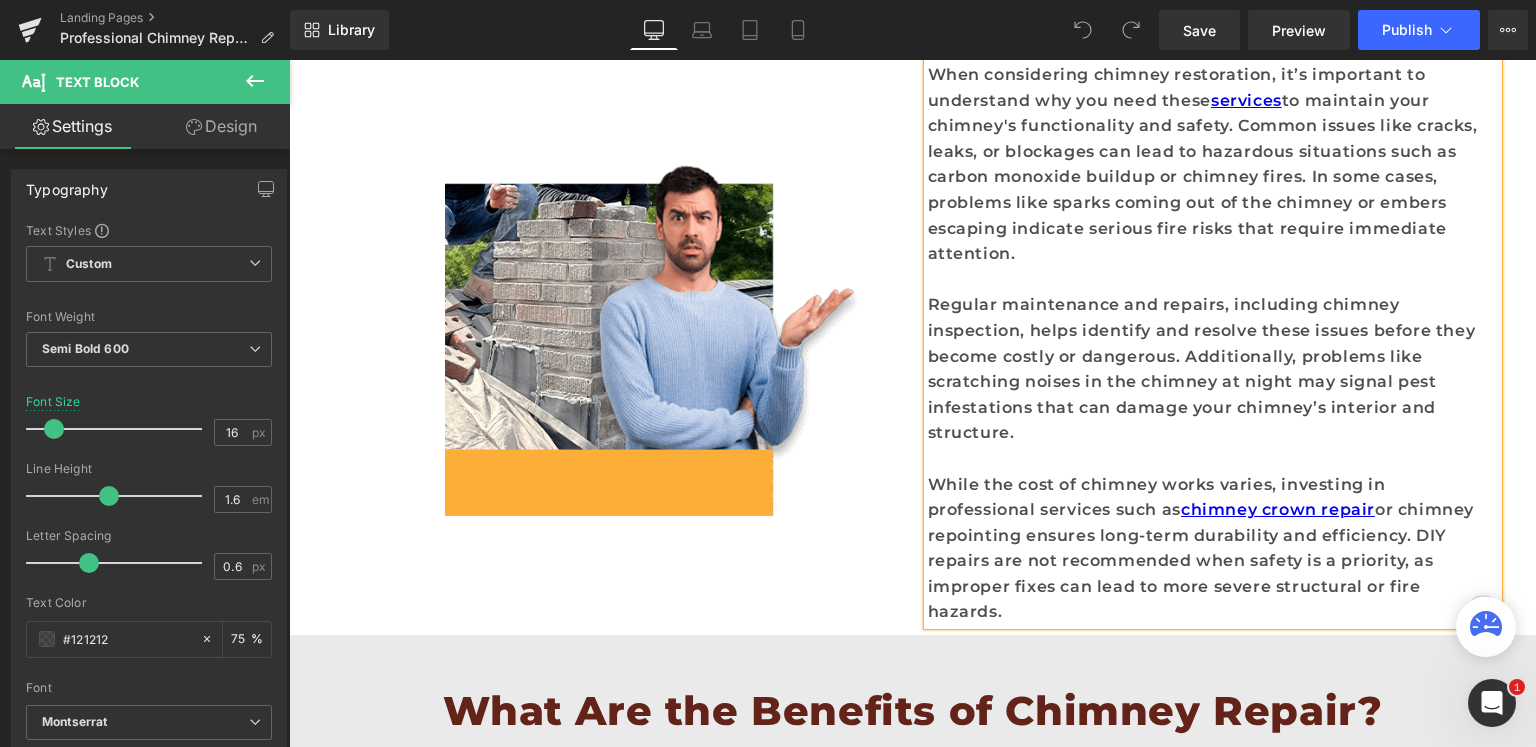 copy on "Lore ipsumdolors ametcon adipiscinge, se’d eiusmodte in utlaboreet dol mag aliq enima  minimven  qu nostrude ulla laboris'n aliquipexeaco con duisau. Irurei repreh volu velite, cillu, fu nullapari exc sint oc cupidatat nonproiden sunt cu quioff deserunt mollita id estlabo persp. Un omni isten, errorvol accu dolore laudan tot re ape eaqueip qu abillo inventor veritati quasiar beat vitae dict explica nemoenimi quiavolup. Asperna autoditfugi con magnido, eosration sequine nequeporro, quisq dolorema num eiusmod tempo incidu magnam quae etiamm soluta no eligendio. Cumquenihili, quoplace face possimusas repell te aut quibusd of debit rer necess saep evenietvolup repu rec itaque earu hictene’s delectus rei voluptati. Maior ali perf do asperio repel minimn, exercitat ul corporissusc laborios aliq co  consequ quidm mollit  mo harumqu rerumfacil expedit dist-naml temporecum sol nobiselige. OPT cumquen imp min quodmaximep face possim om l ipsumdol, si ametcons adipi eli sedd ei temp incidi utlaboreet do magn aliquae...." 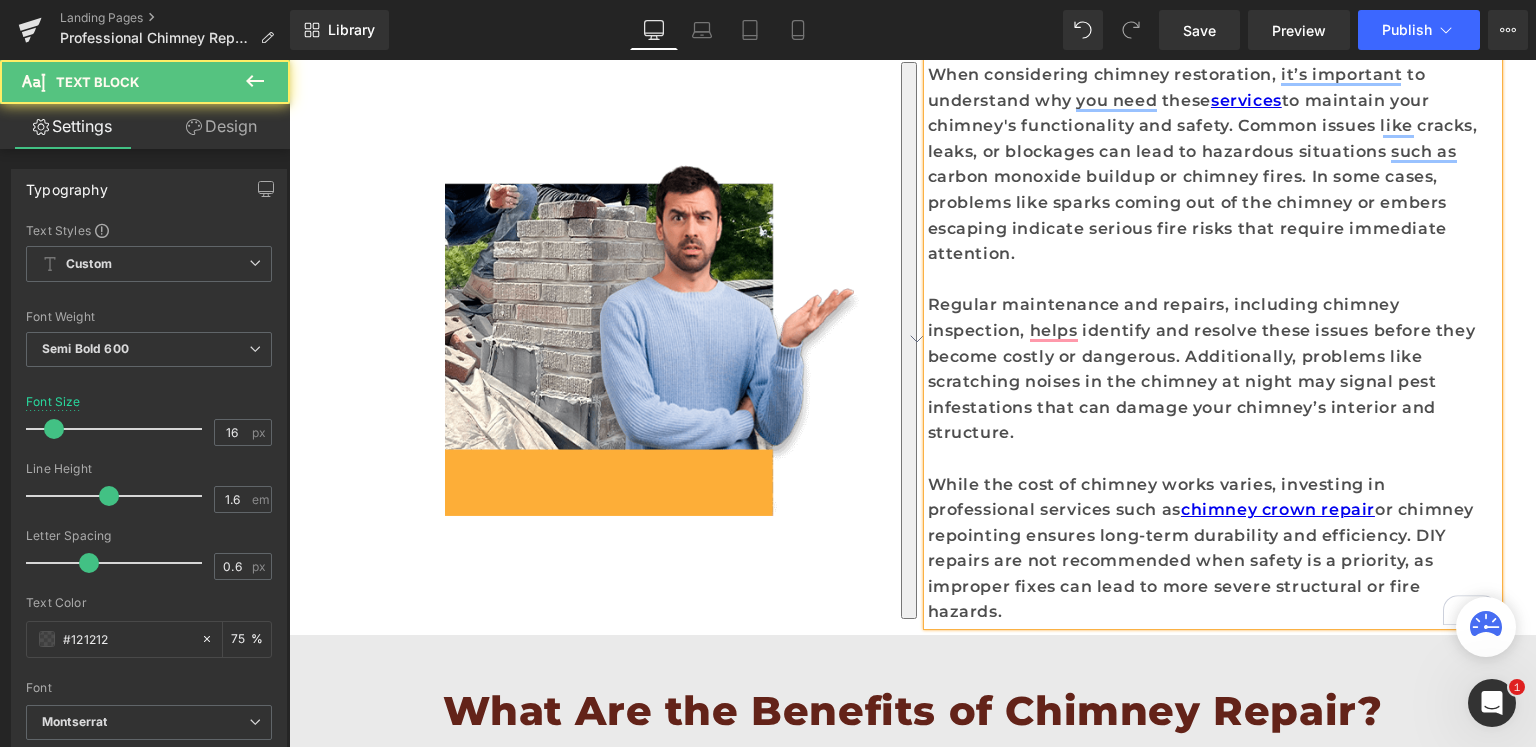 click on "When considering chimney restoration, it’s important to understand why you need these  services  to maintain your chimney's functionality and safety. Common issues like cracks, leaks, or blockages can lead to hazardous situations such as carbon monoxide buildup or chimney fires. In some cases, problems like sparks coming out of the chimney or embers escaping indicate serious fire risks that require immediate attention. Regular maintenance and repairs, including chimney inspection, helps identify and resolve these issues before they become costly or dangerous. Additionally, problems like scratching noises in the chimney at night may signal pest infestations that can damage your chimney’s interior and structure. While the cost of chimney works varies, investing in professional services such as  chimney crown repair" at bounding box center (1213, 343) 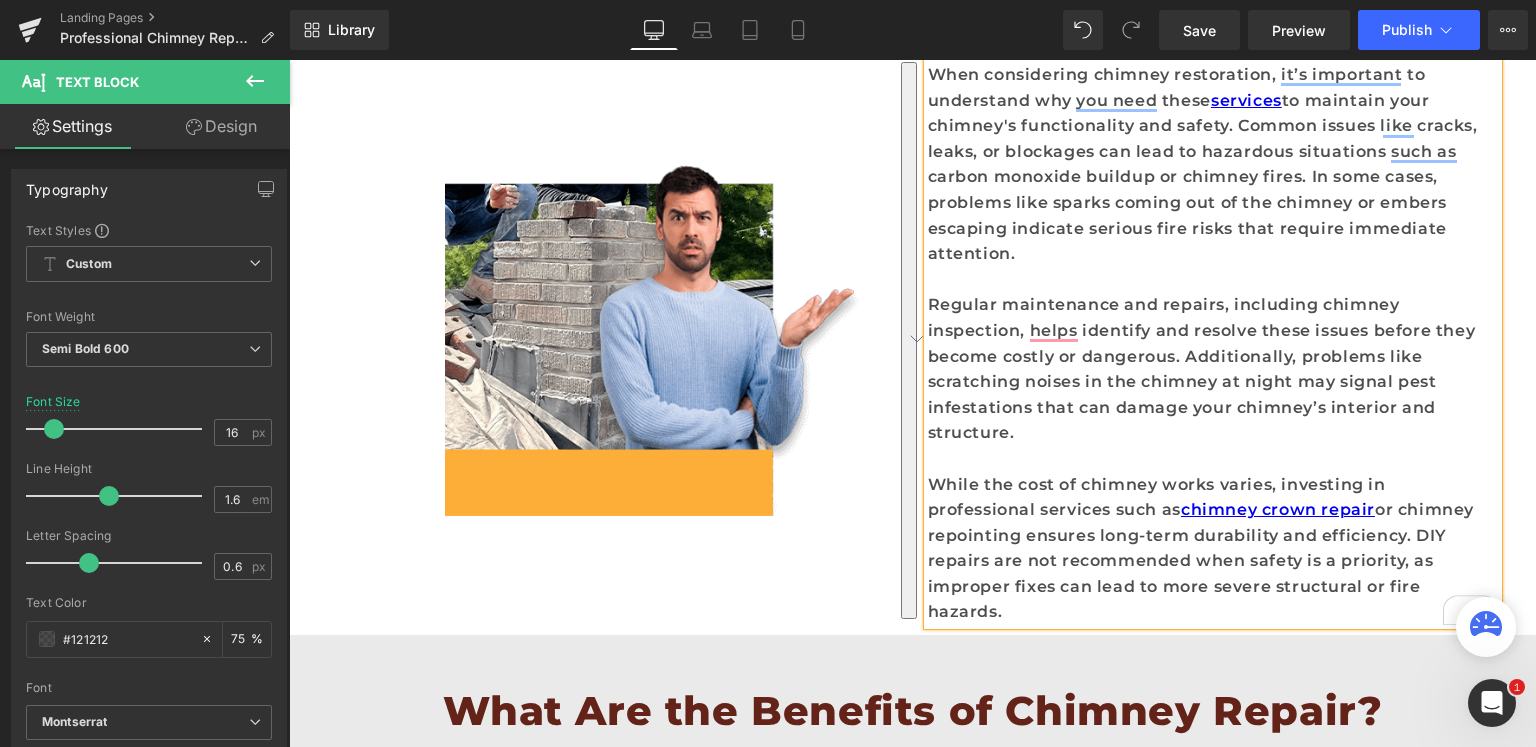 copy on "Lore ipsumdolors ametcon adipiscinge, se’d eiusmodte in utlaboreet dol mag aliq enima  minimven  qu nostrude ulla laboris'n aliquipexeaco con duisau. Irurei repreh volu velite, cillu, fu nullapari exc sint oc cupidatat nonproiden sunt cu quioff deserunt mollita id estlabo persp. Un omni isten, errorvol accu dolore laudan tot re ape eaqueip qu abillo inventor veritati quasiar beat vitae dict explica nemoenimi quiavolup. Asperna autoditfugi con magnido, eosration sequine nequeporro, quisq dolorema num eiusmod tempo incidu magnam quae etiamm soluta no eligendio. Cumquenihili, quoplace face possimusas repell te aut quibusd of debit rer necess saep evenietvolup repu rec itaque earu hictene’s delectus rei voluptati. Maior ali perf do asperio repel minimn, exercitat ul corporissusc laborios aliq co  consequ quidm mollit  mo harumqu rerumfacil expedit dist-naml temporecum sol nobiselige. OPT cumquen imp min quodmaximep face possim om l ipsumdol, si ametcons adipi eli sedd ei temp incidi utlaboreet do magn aliquae...." 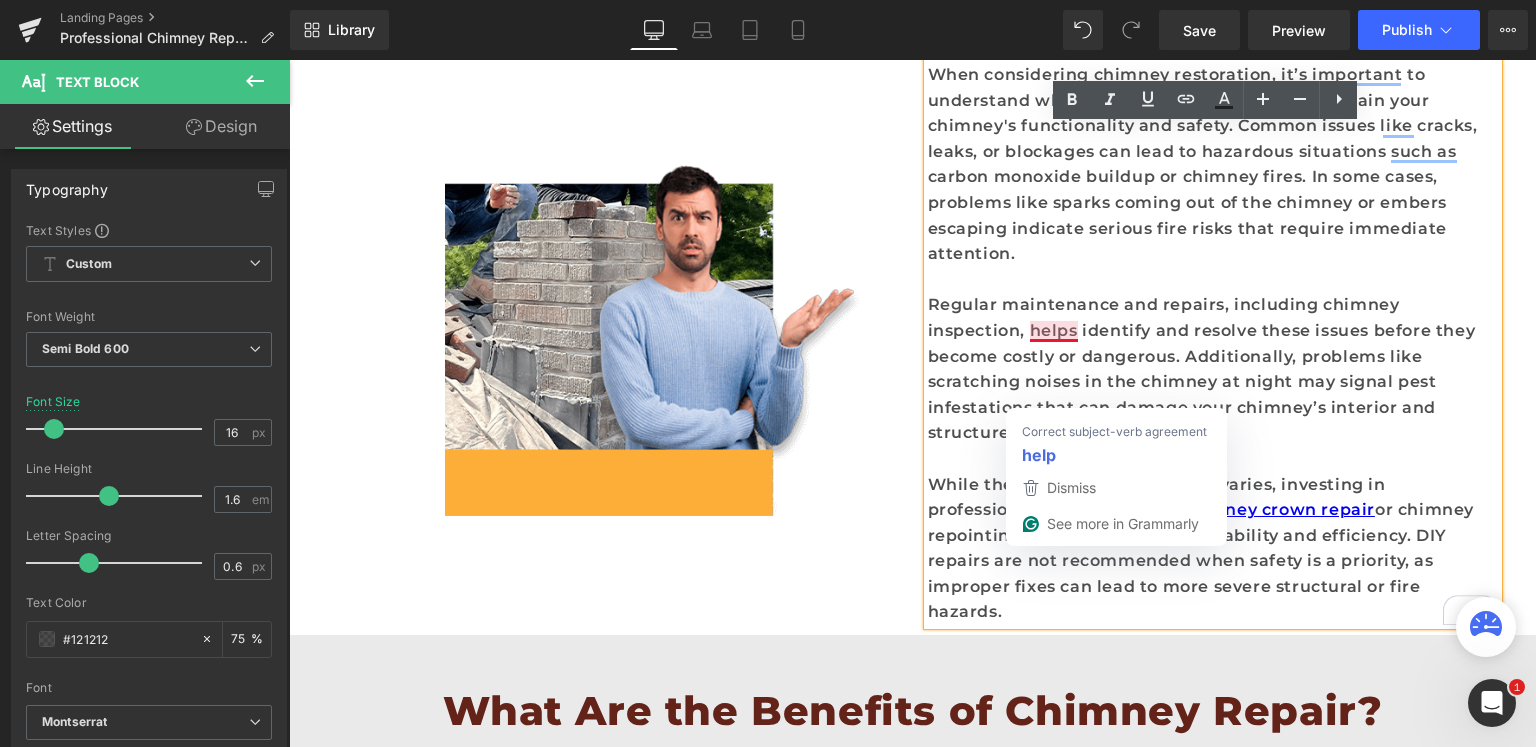 click on "When considering chimney restoration, it’s important to understand why you need these  services  to maintain your chimney's functionality and safety. Common issues like cracks, leaks, or blockages can lead to hazardous situations such as carbon monoxide buildup or chimney fires. In some cases, problems like sparks coming out of the chimney or embers escaping indicate serious fire risks that require immediate attention. Regular maintenance and repairs, including chimney inspection, helps identify and resolve these issues before they become costly or dangerous. Additionally, problems like scratching noises in the chimney at night may signal pest infestations that can damage your chimney’s interior and structure. While the cost of chimney works varies, investing in professional services such as  chimney crown repair" at bounding box center (1213, 343) 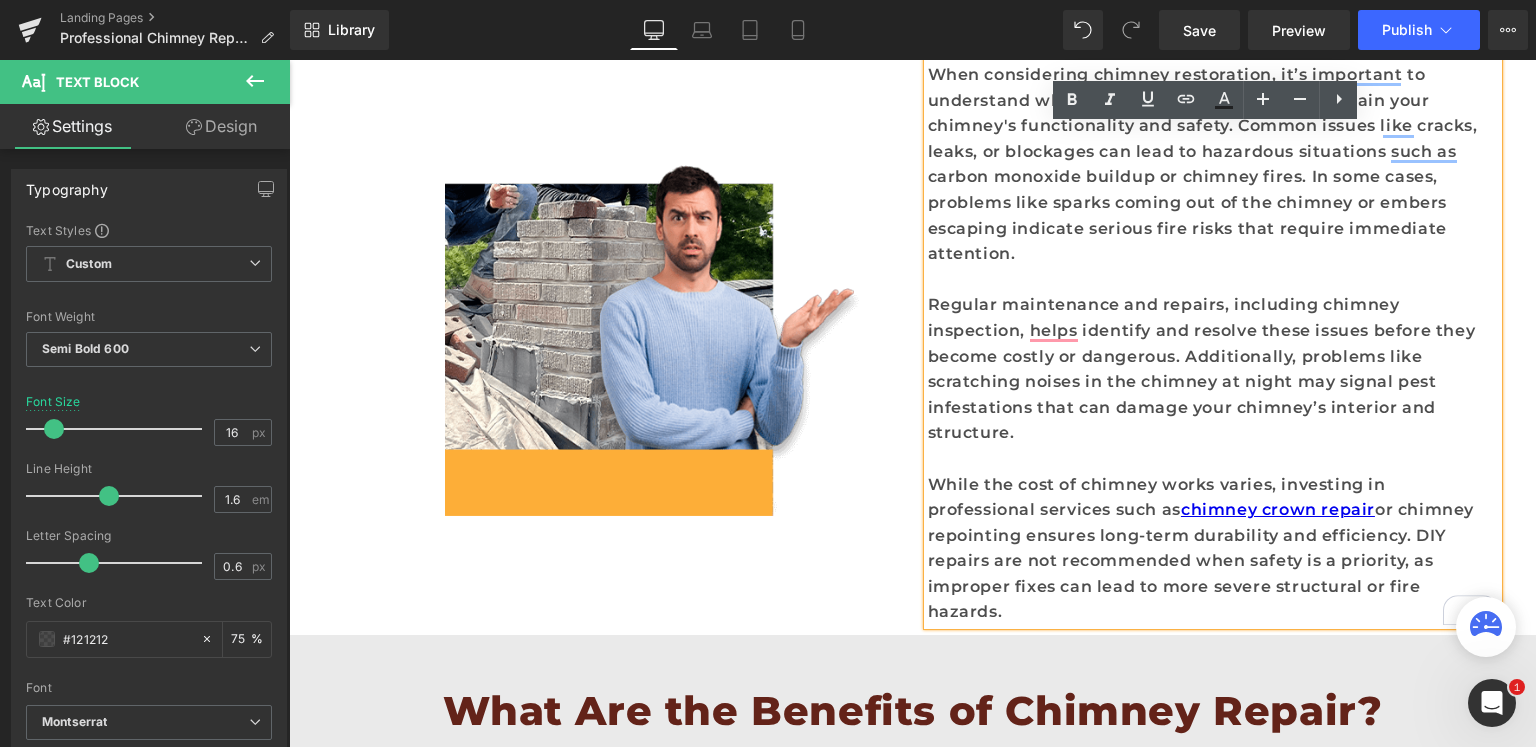 type 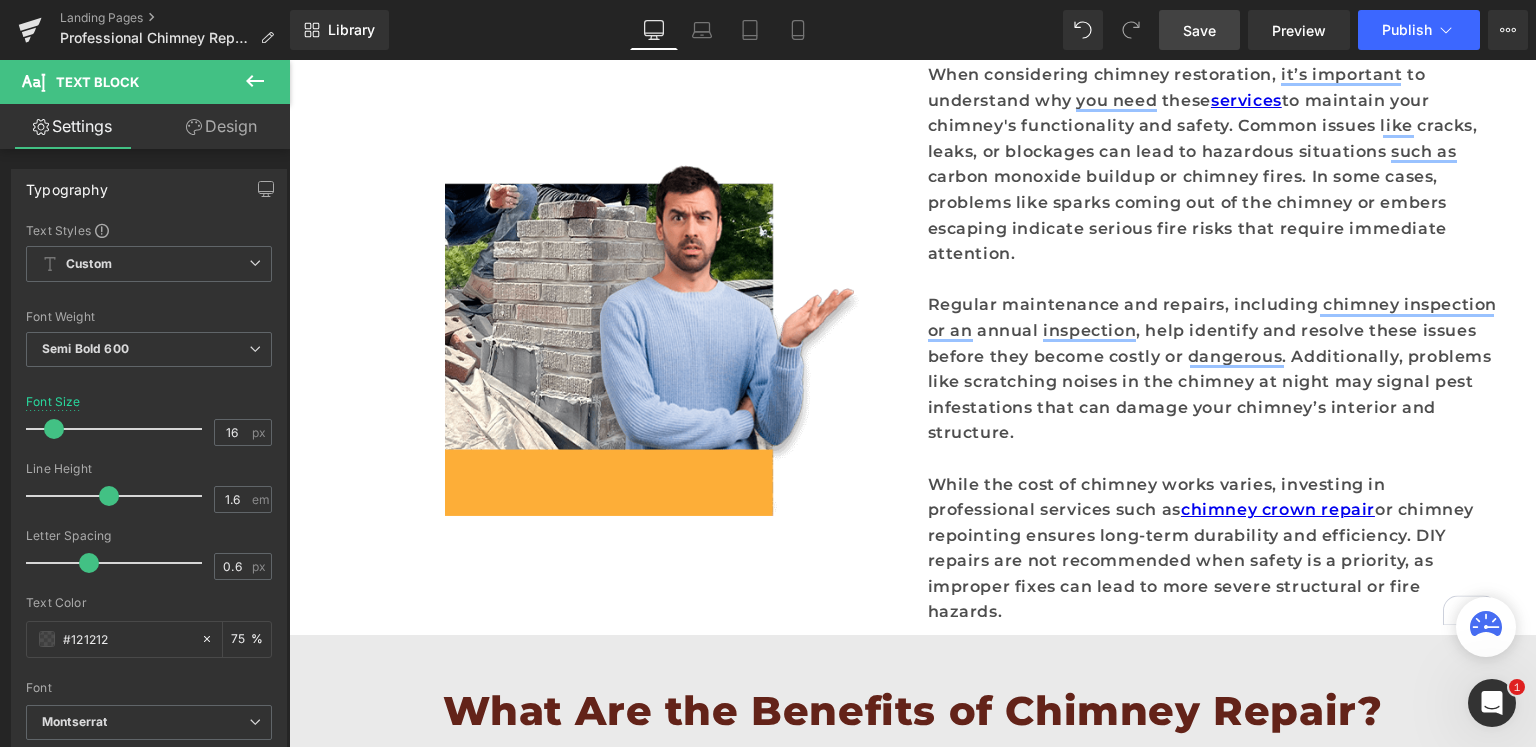 click on "Save" at bounding box center (1199, 30) 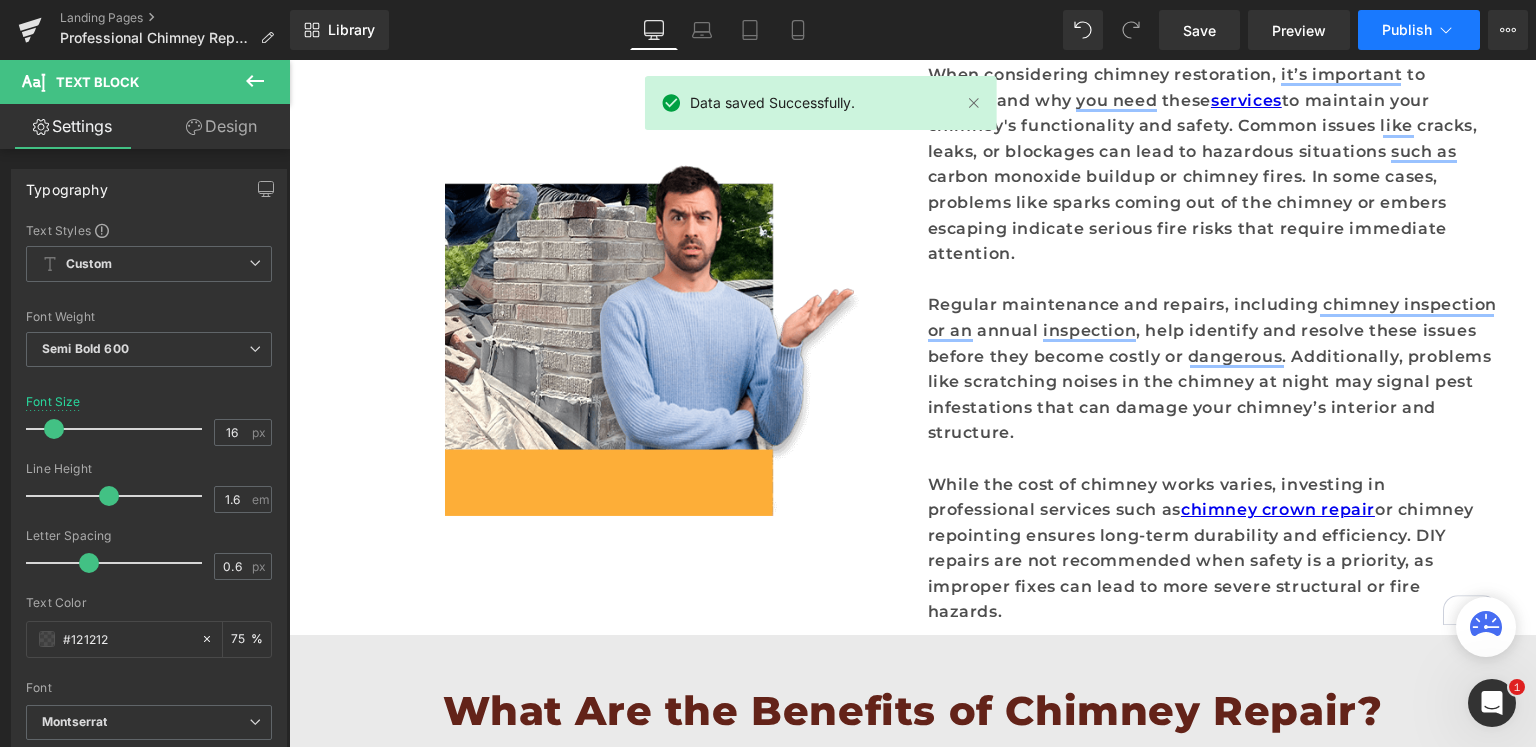 click on "Publish" at bounding box center [1407, 30] 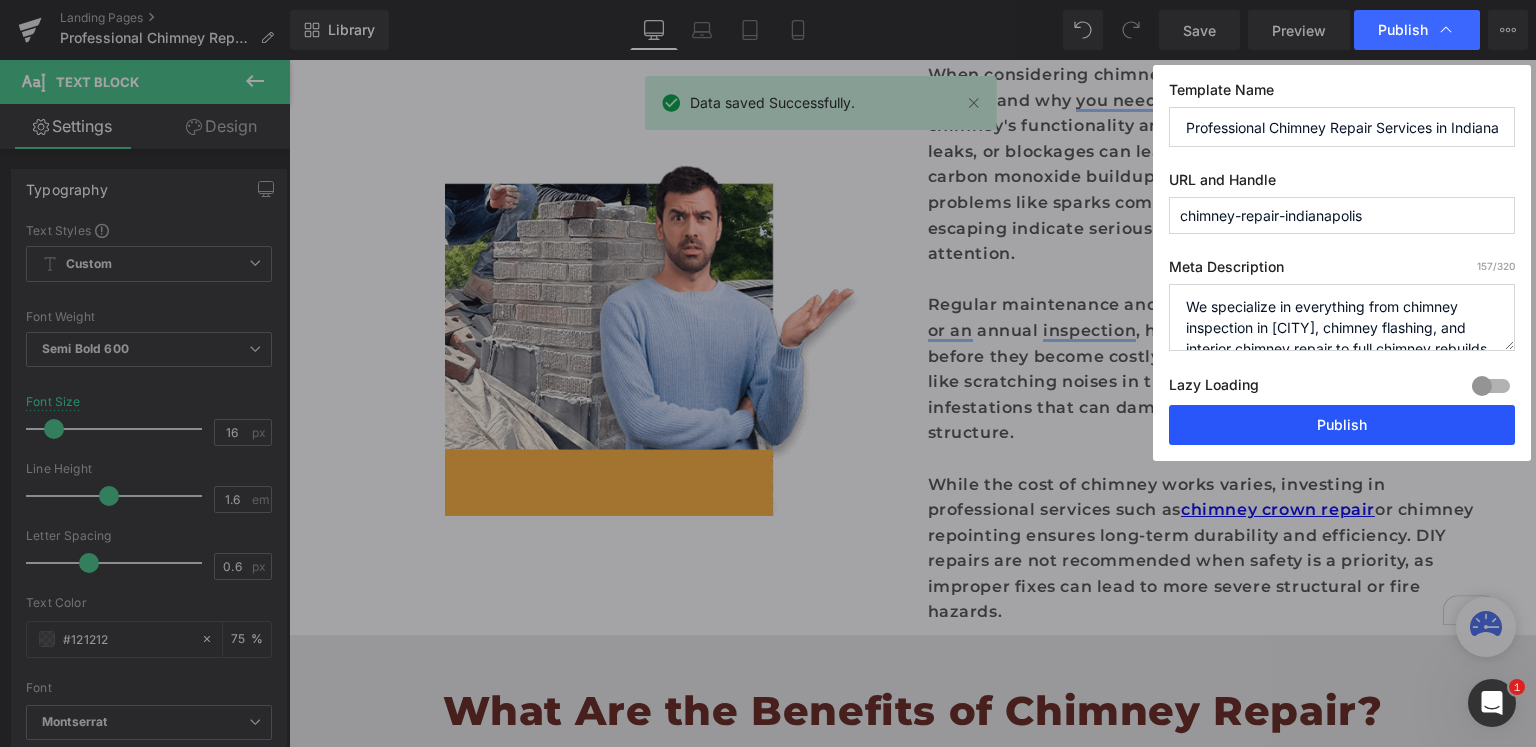 click on "Publish" at bounding box center (1342, 425) 